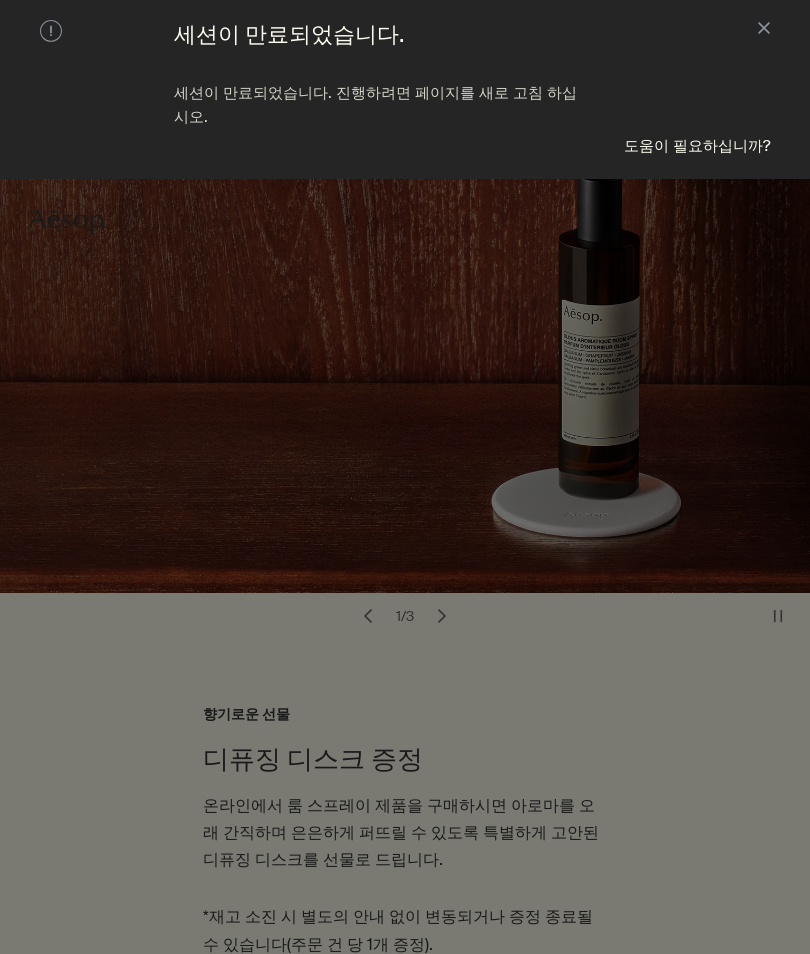 scroll, scrollTop: 0, scrollLeft: 0, axis: both 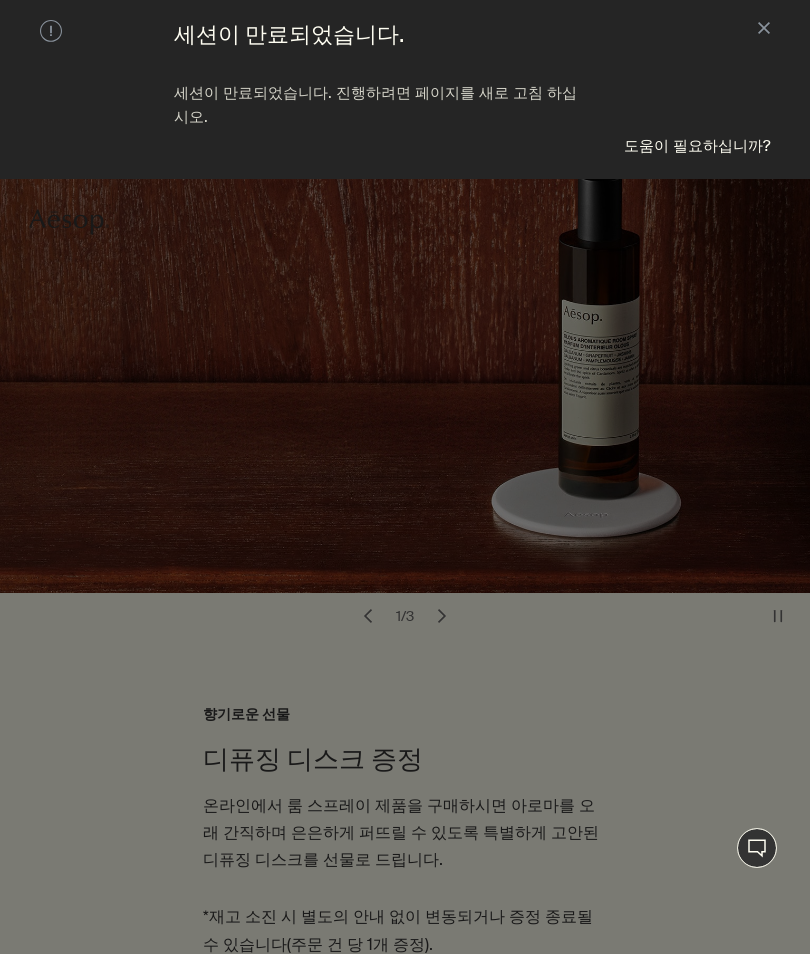 click at bounding box center (405, 477) 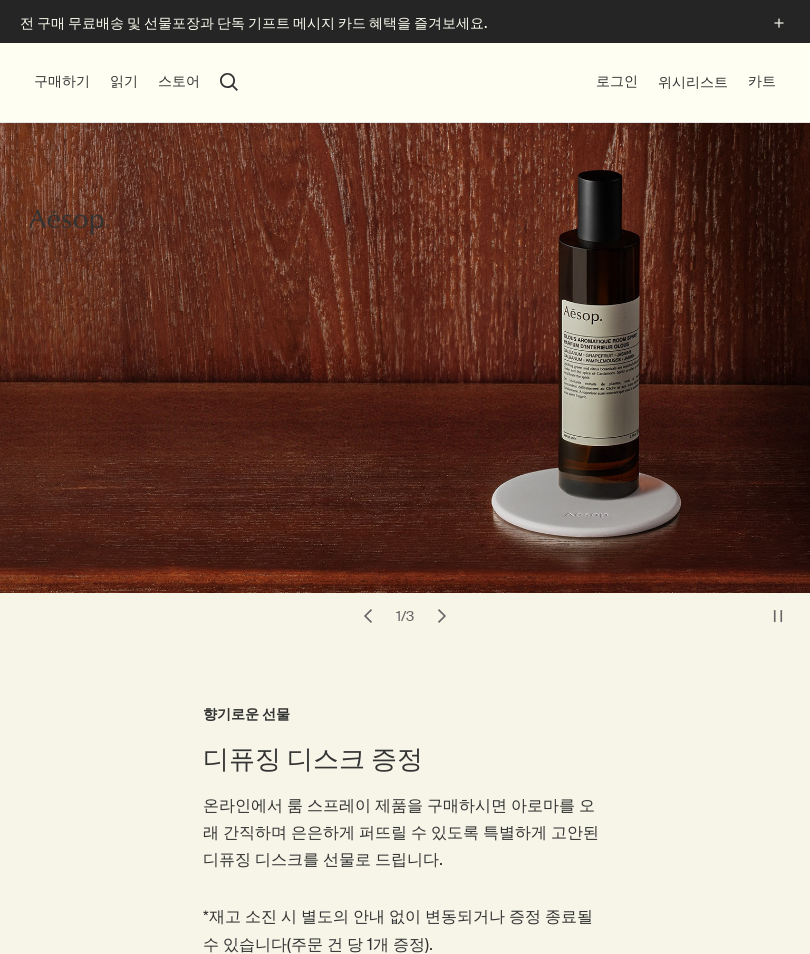 scroll, scrollTop: 0, scrollLeft: 0, axis: both 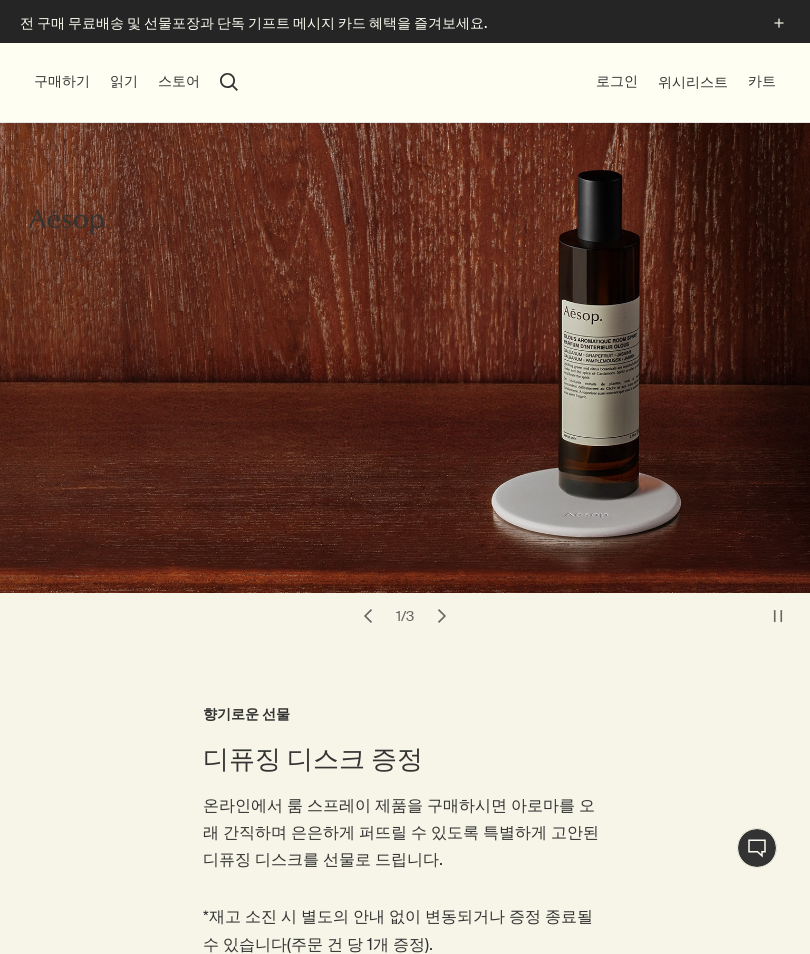 click on "로그인" at bounding box center (617, 82) 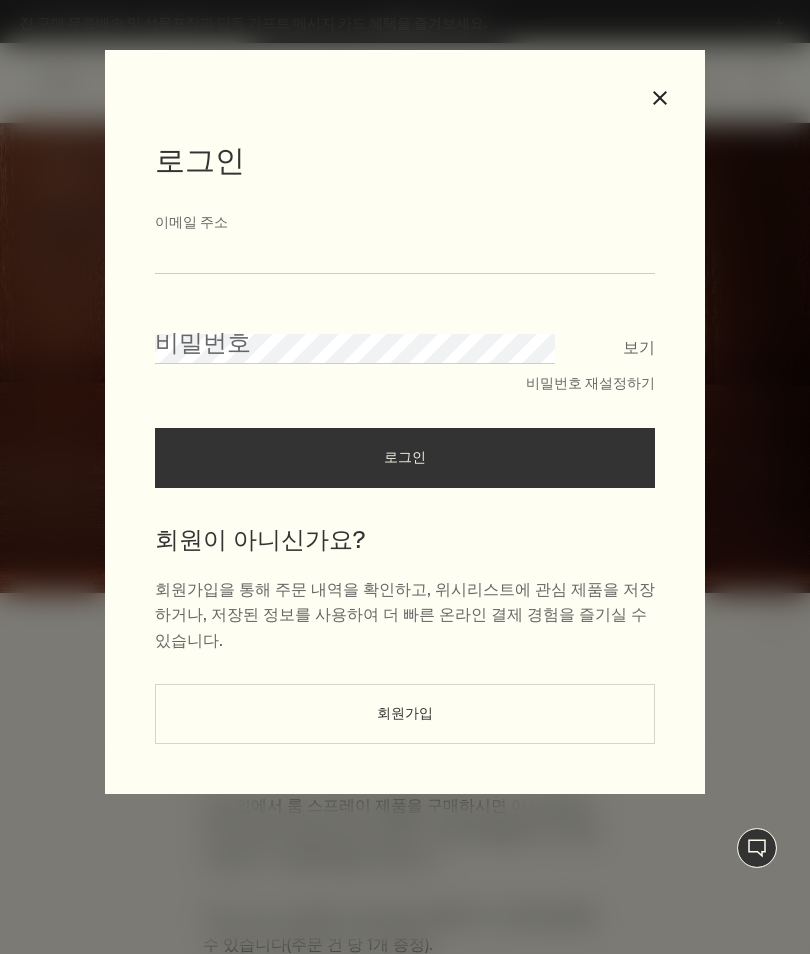 click on "이메일 주소" at bounding box center (405, 255) 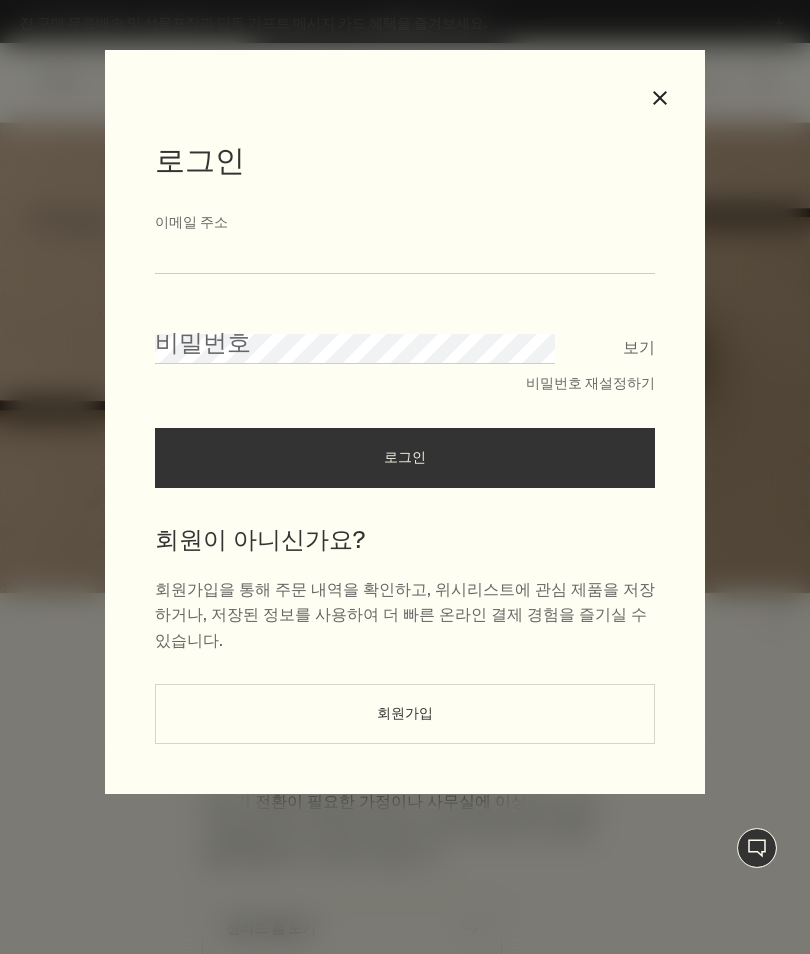 type on "**********" 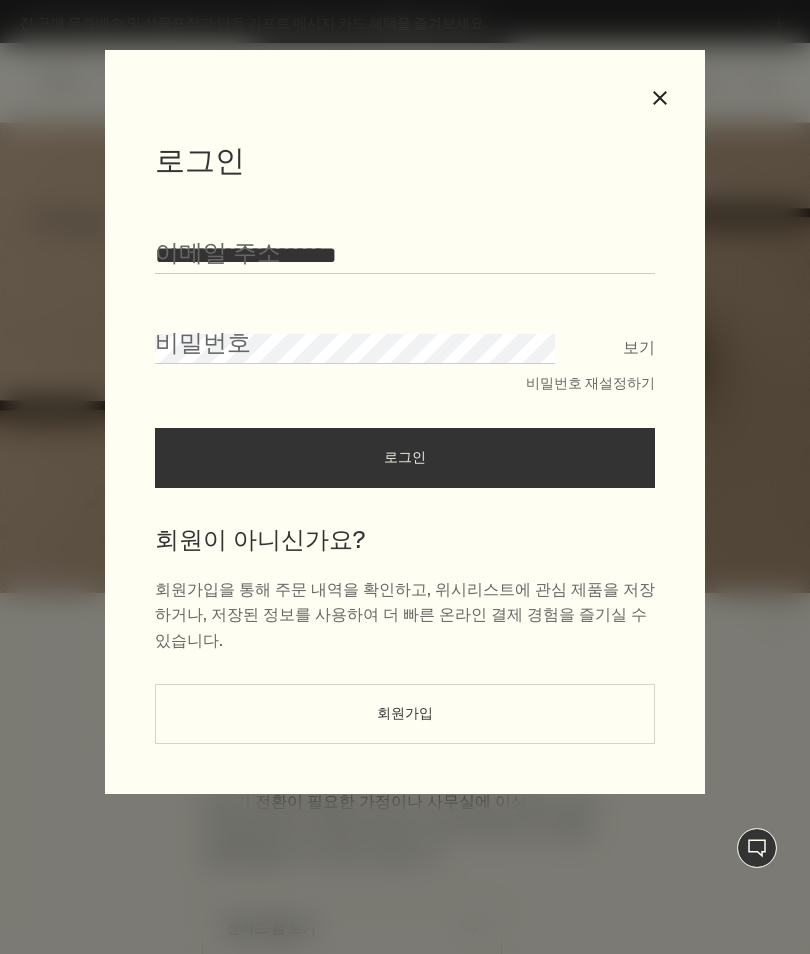 click on "로그인" at bounding box center (405, 458) 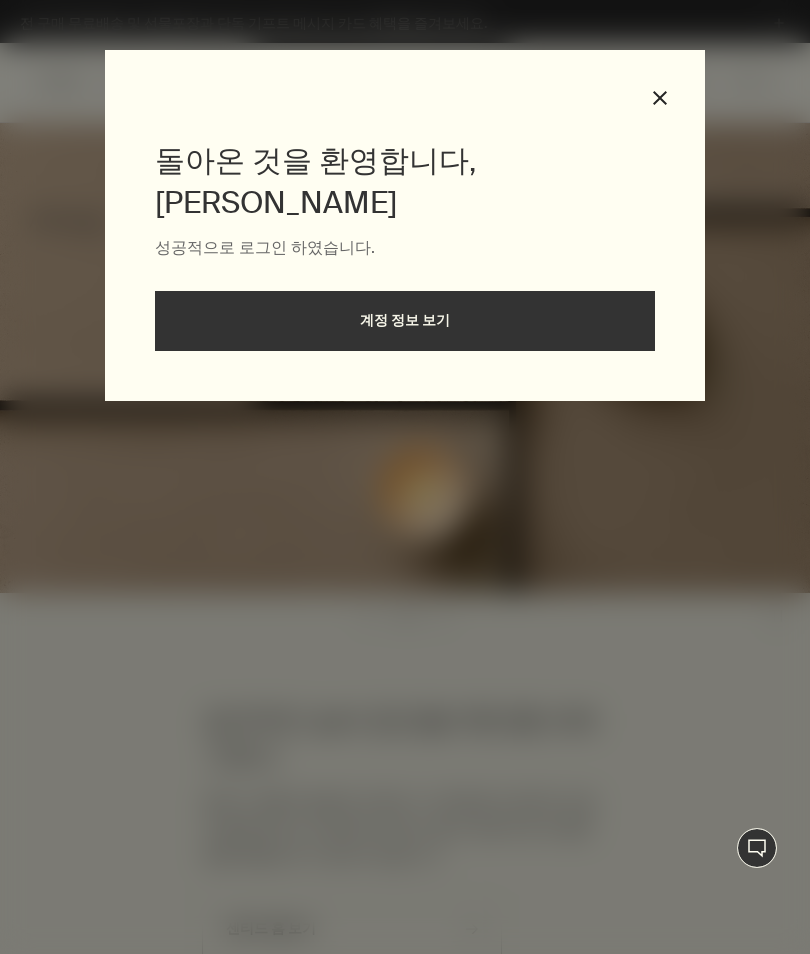 click on "계정 정보 보기" at bounding box center (405, 321) 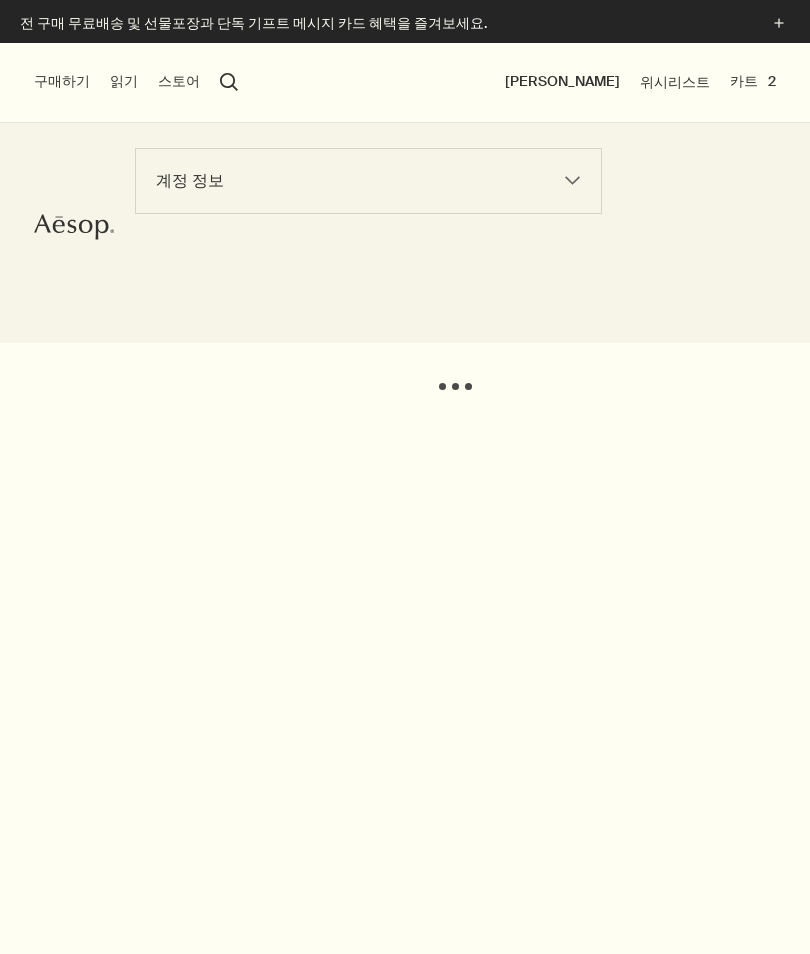 scroll, scrollTop: 0, scrollLeft: 0, axis: both 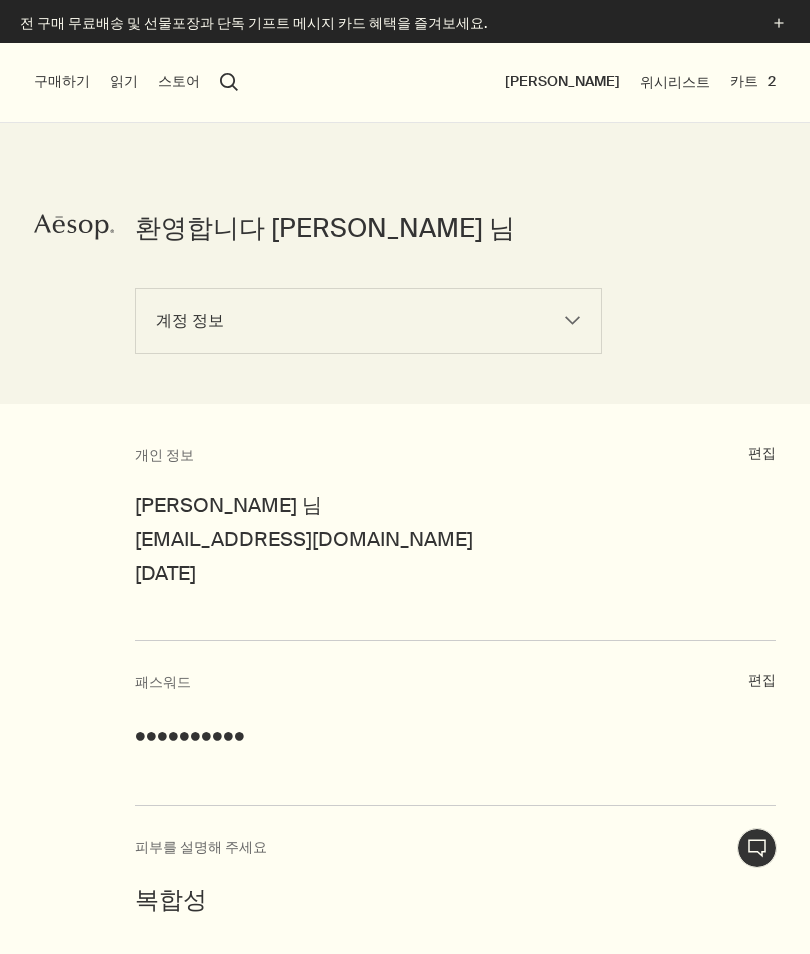 click on "카트 2" at bounding box center [753, 82] 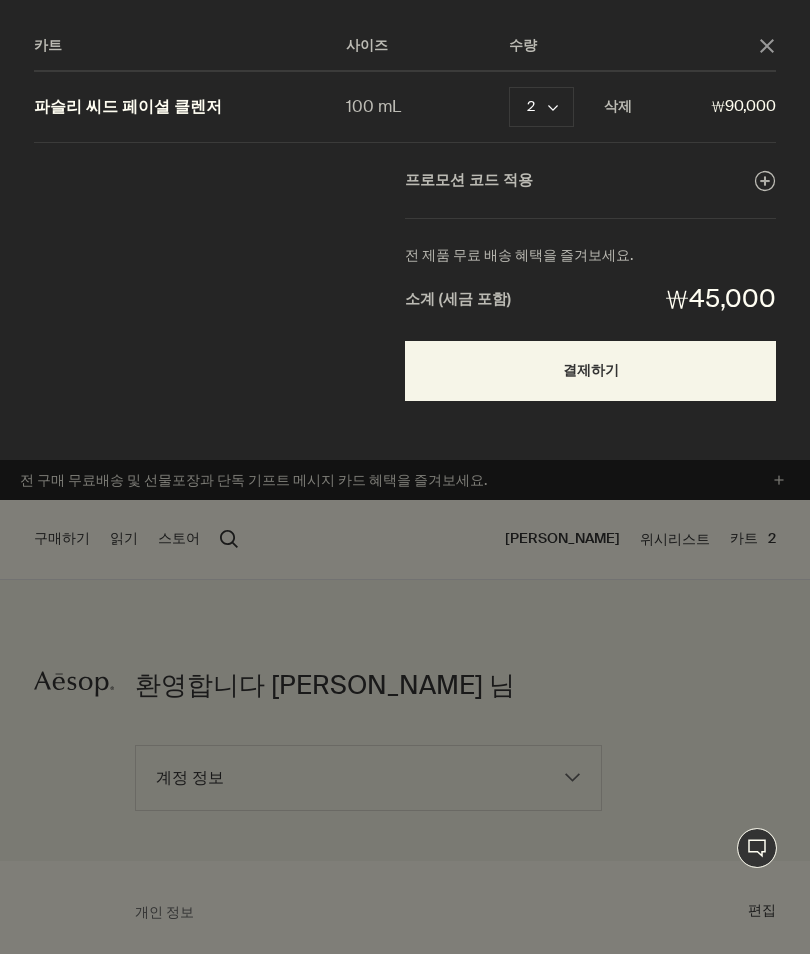 click on "결제하기" at bounding box center [590, 371] 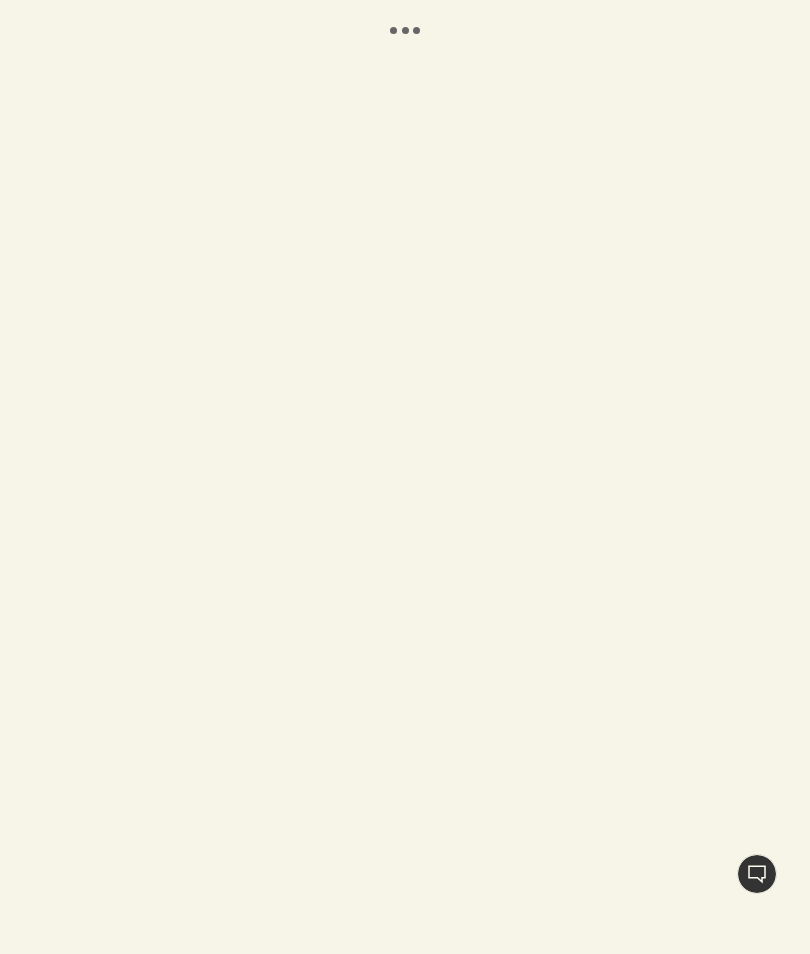 scroll, scrollTop: 0, scrollLeft: 0, axis: both 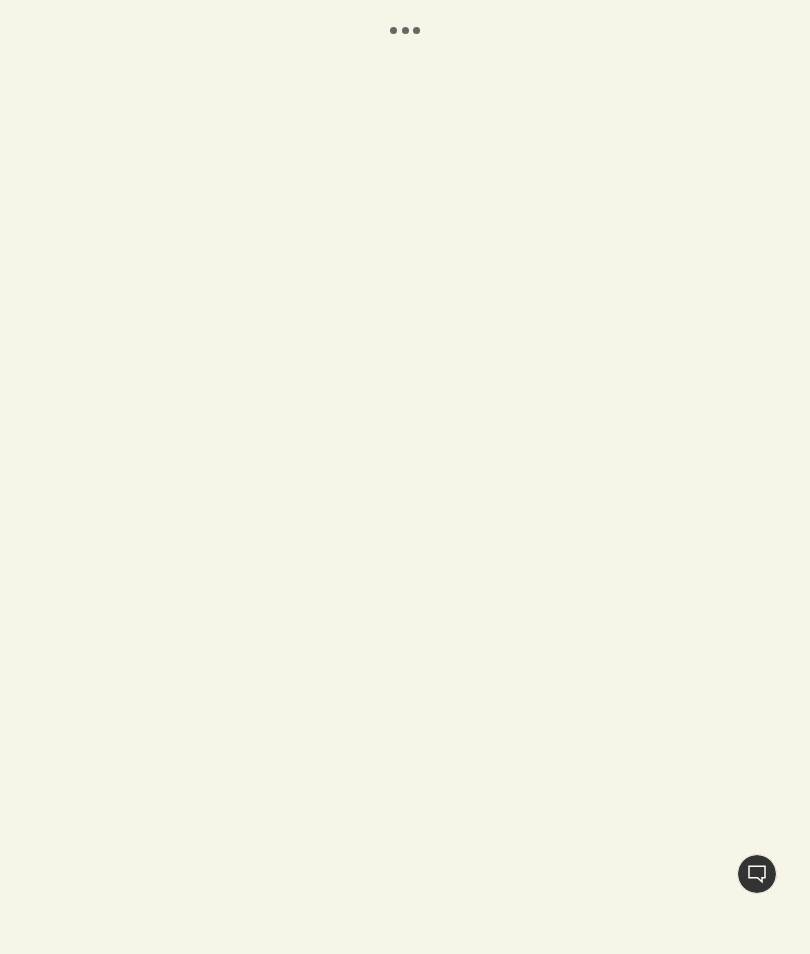 select on "KR" 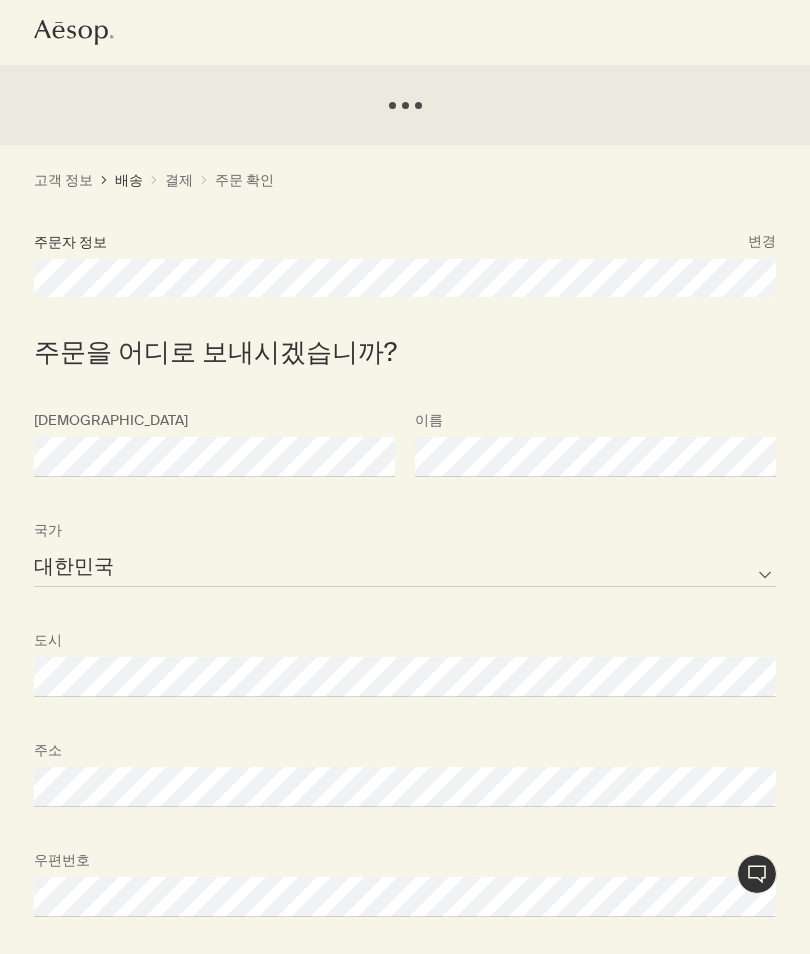 select on "KR" 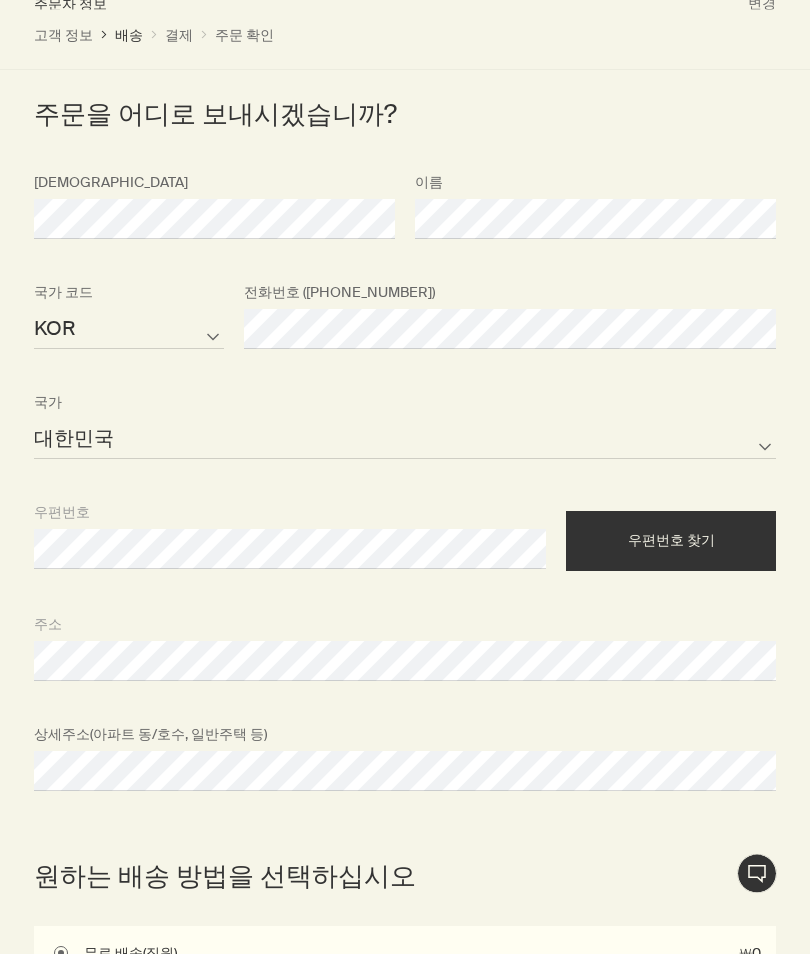 scroll, scrollTop: 716, scrollLeft: 0, axis: vertical 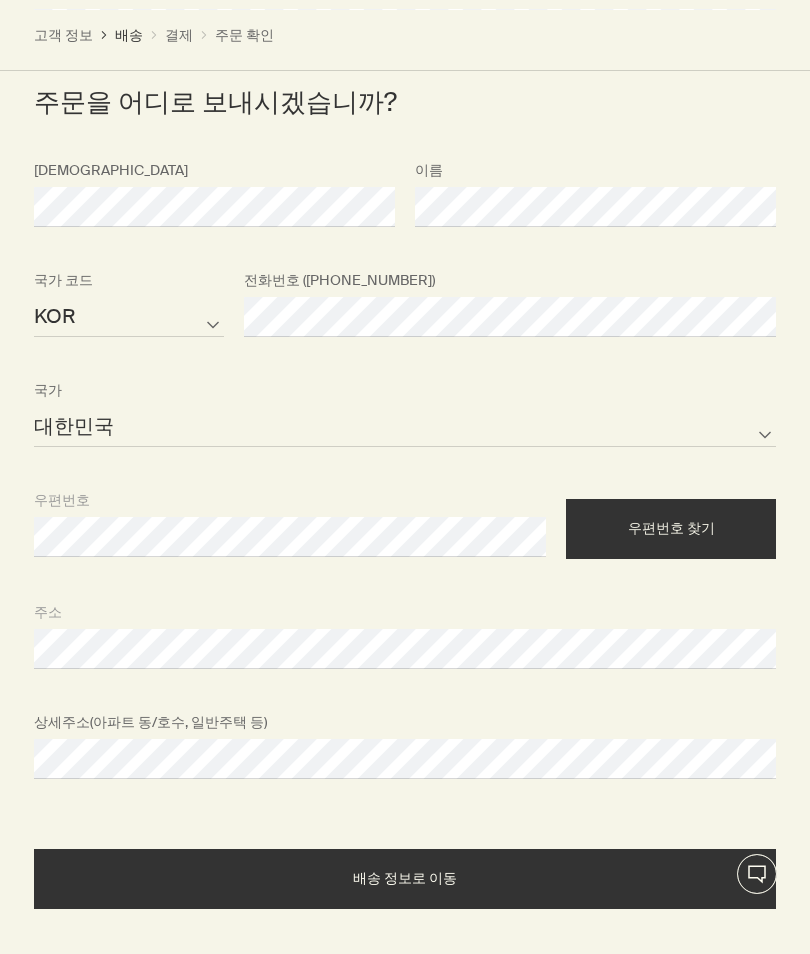 click on "우편번호 찾기" at bounding box center (671, 529) 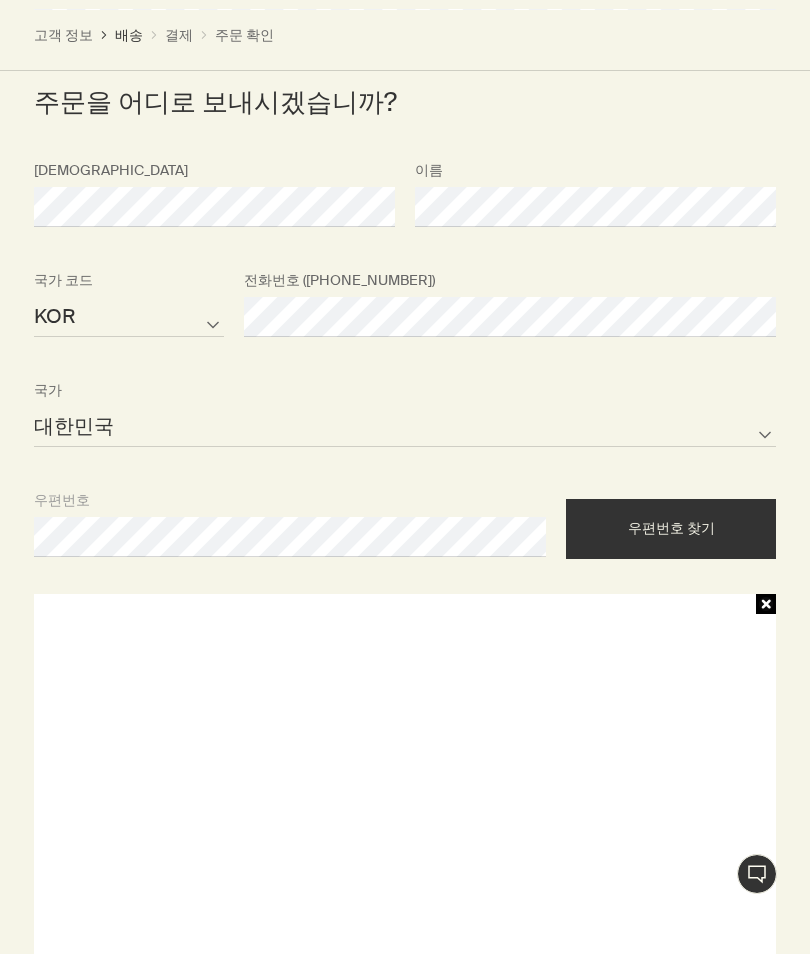 scroll, scrollTop: 864, scrollLeft: 0, axis: vertical 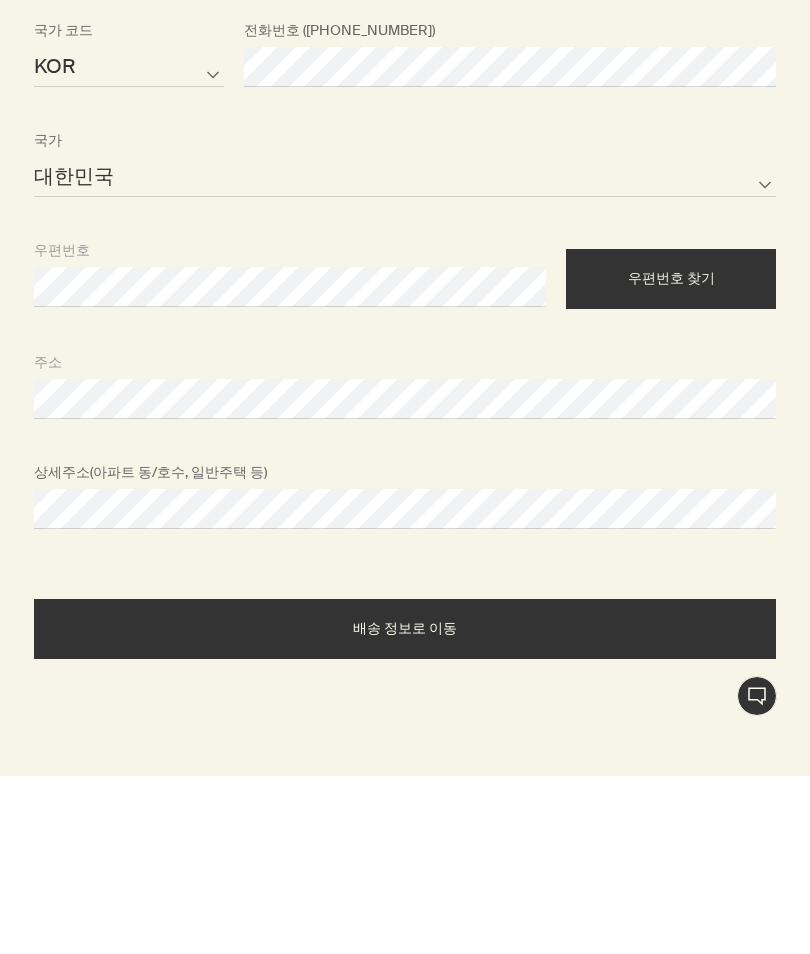 click on "배송 정보로 이동" at bounding box center (405, 807) 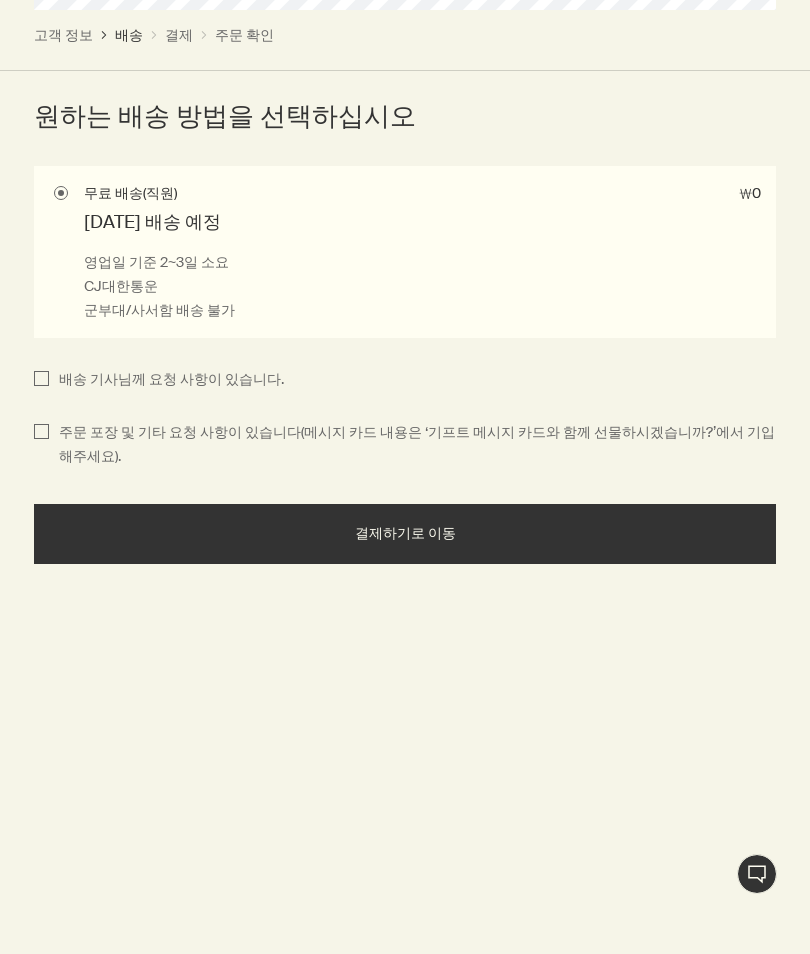 scroll, scrollTop: 1465, scrollLeft: 0, axis: vertical 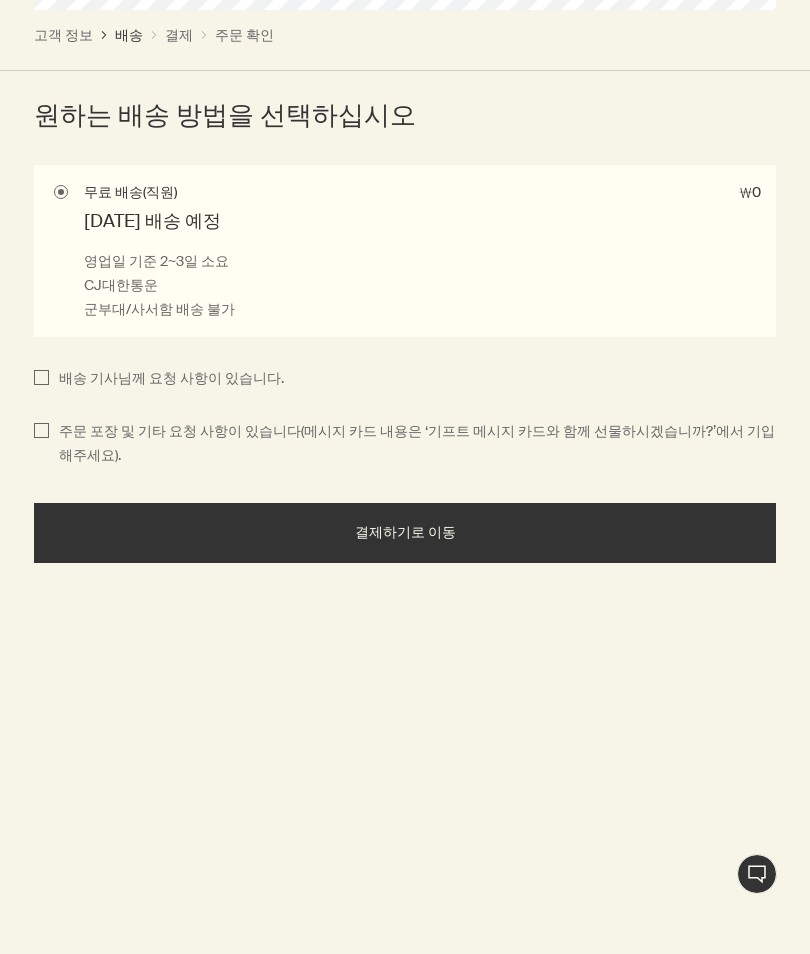 click on "배송 기사님께 요청 사항이 있습니다." at bounding box center [166, 379] 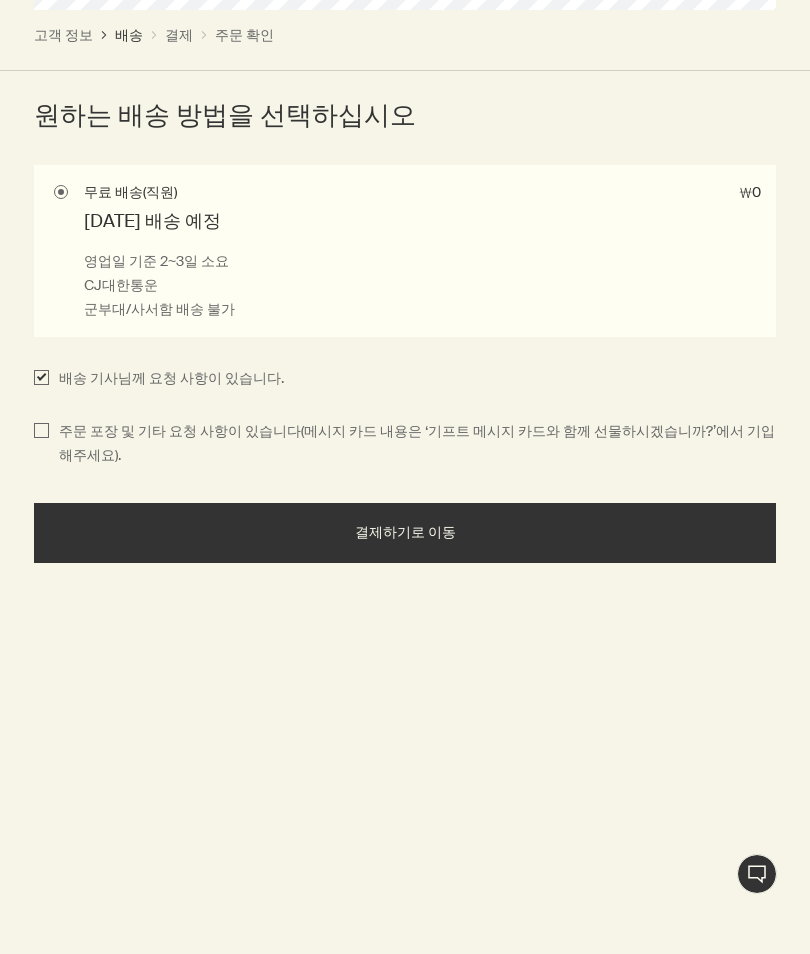 checkbox on "true" 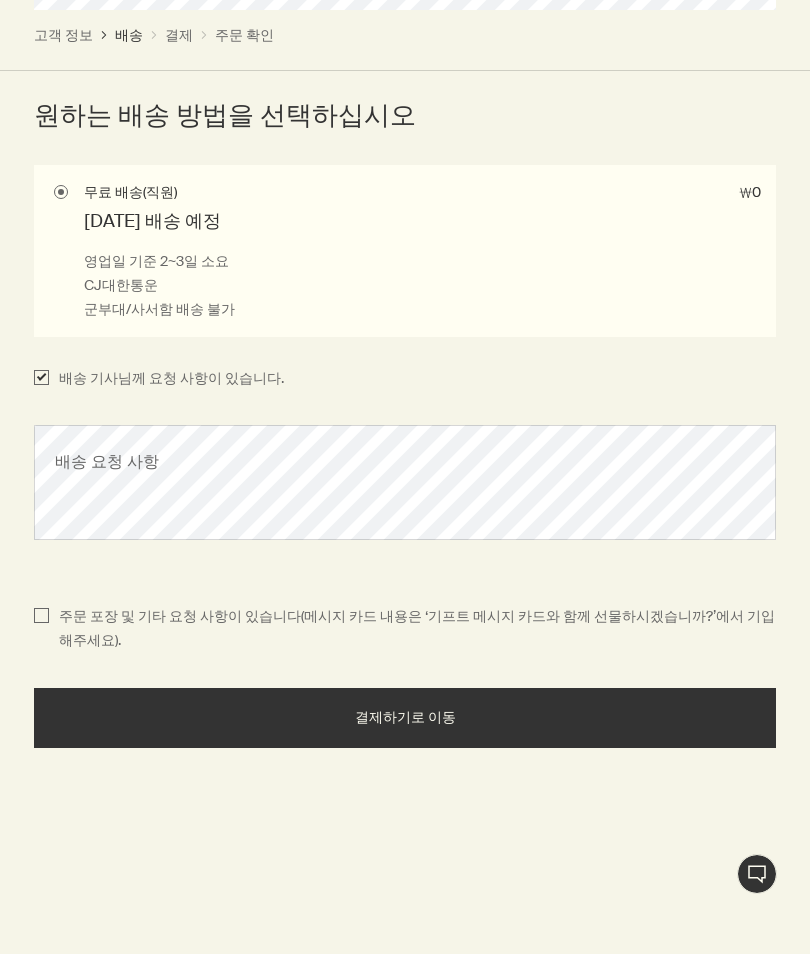click on "주문 포장 및 기타 요청 사항이 있습니다(메시지 카드 내용은 ‘기프트 메시지 카드와 함께 선물하시겠습니까?’에서 기입해주세요)." at bounding box center (412, 629) 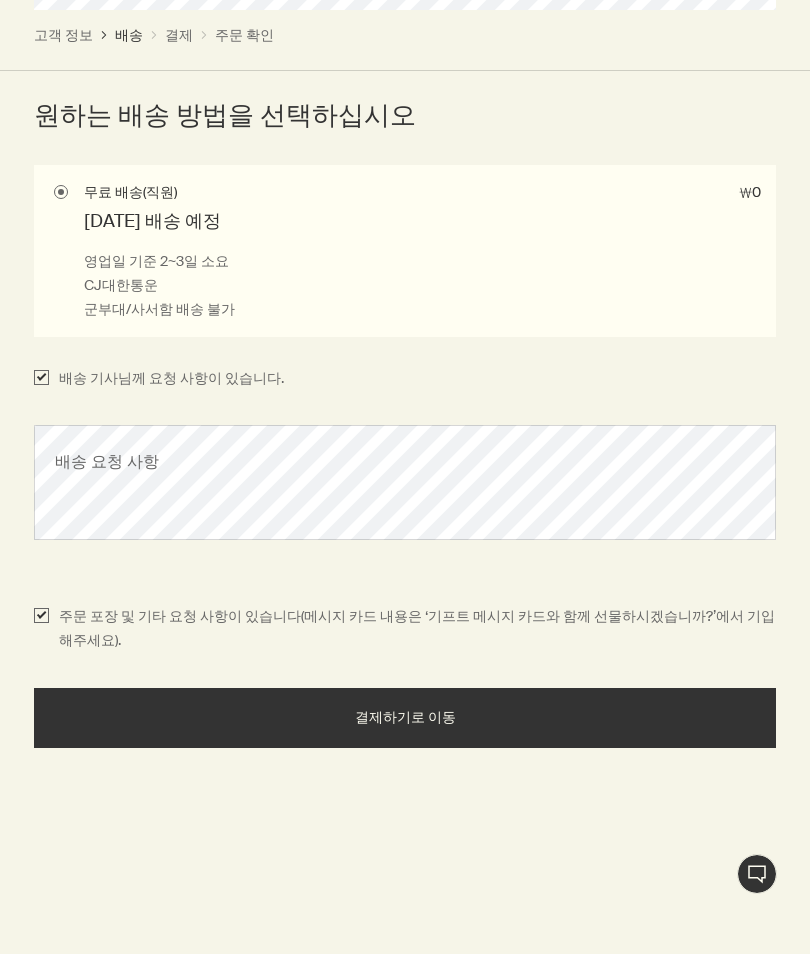 checkbox on "true" 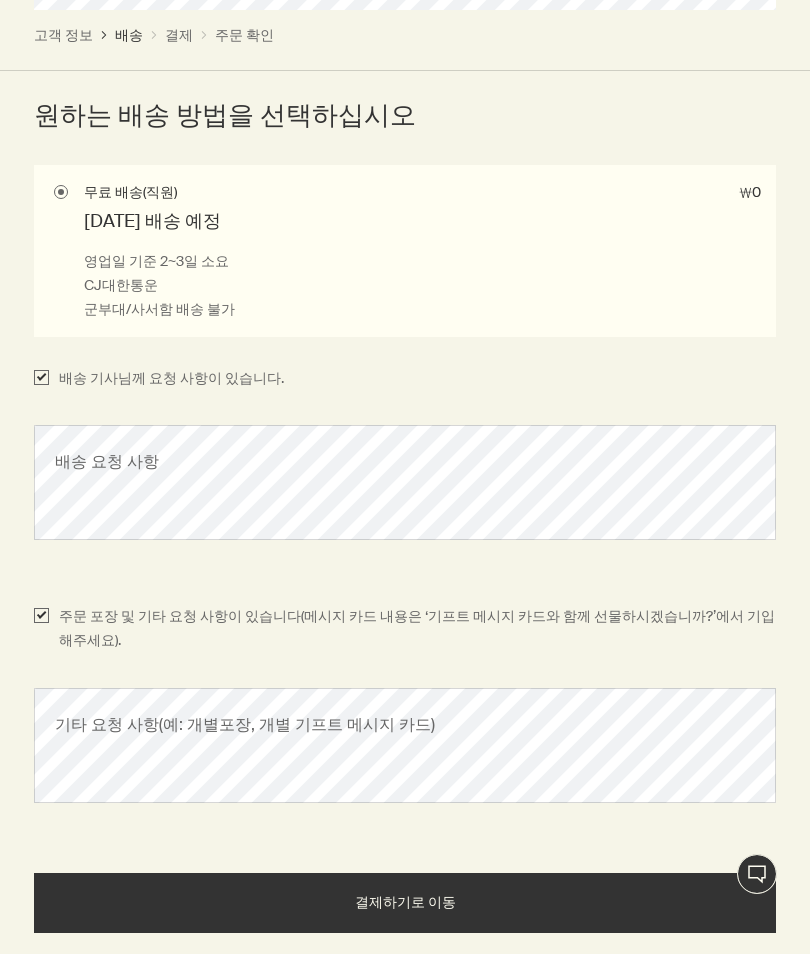 click on "무료 배송(직원) ₩0 [DATE] 배송 예정 영업일 기준 2~3일 소요 CJ대한통운 군부대/사서함 배송 불가" at bounding box center (405, 251) 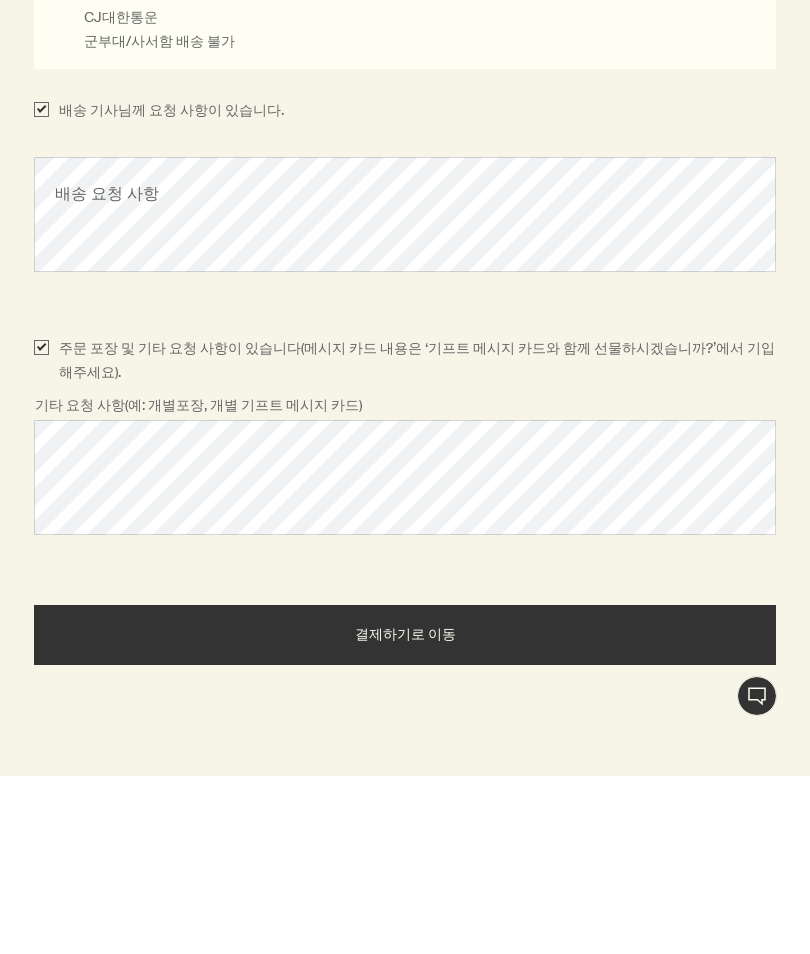 scroll, scrollTop: 1639, scrollLeft: 0, axis: vertical 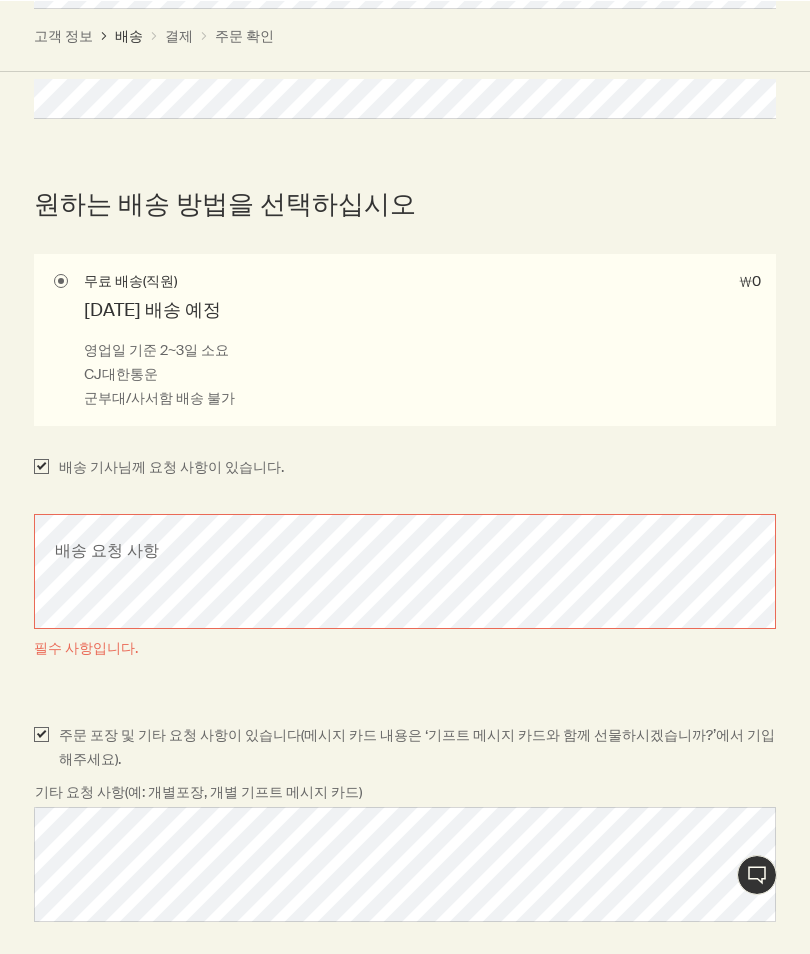 click on "배송 기사님께 요청 사항이 있습니다." at bounding box center [41, 467] 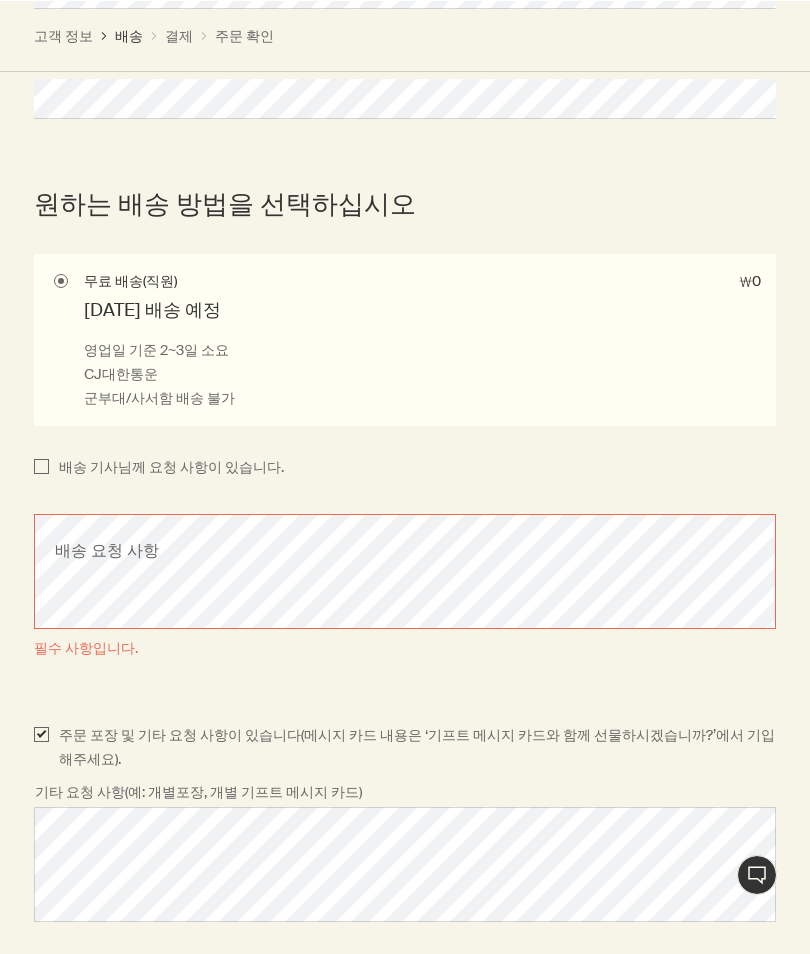 checkbox on "false" 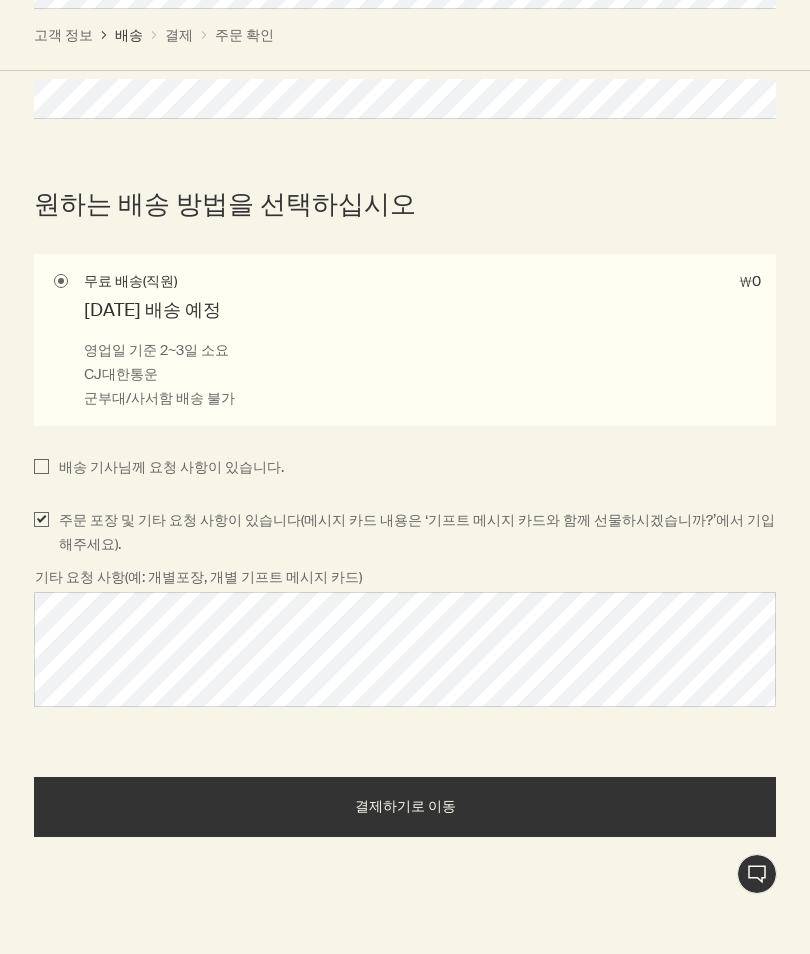 click on "결제하기로 이동" at bounding box center (405, 806) 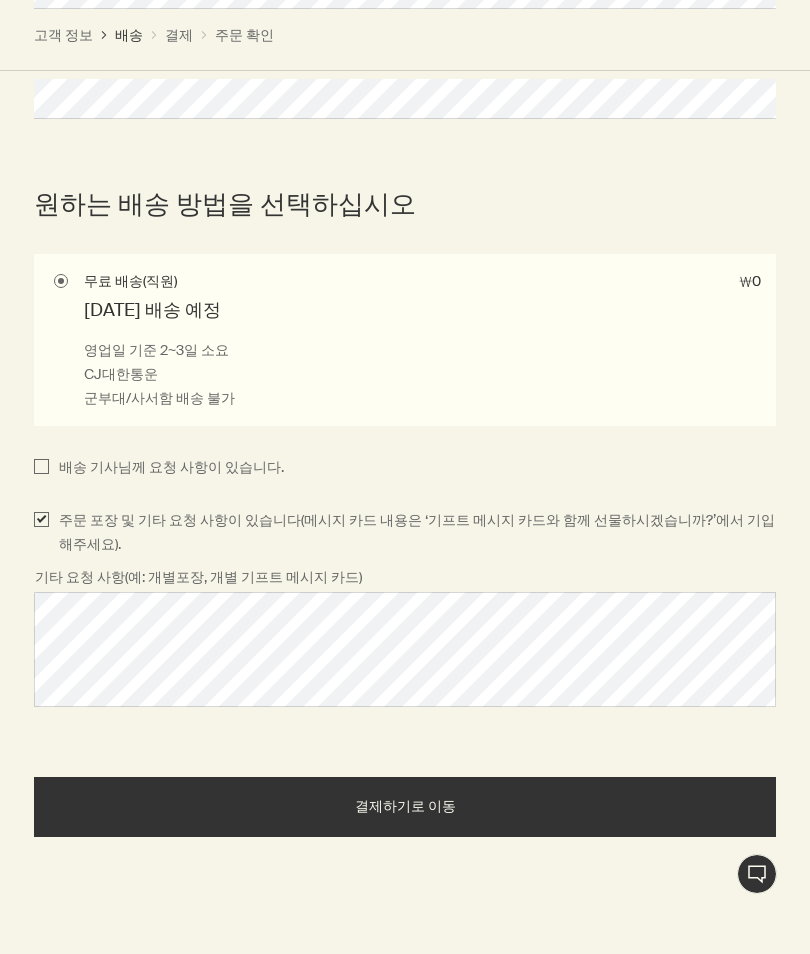 click on "결제하기로 이동" at bounding box center (405, 806) 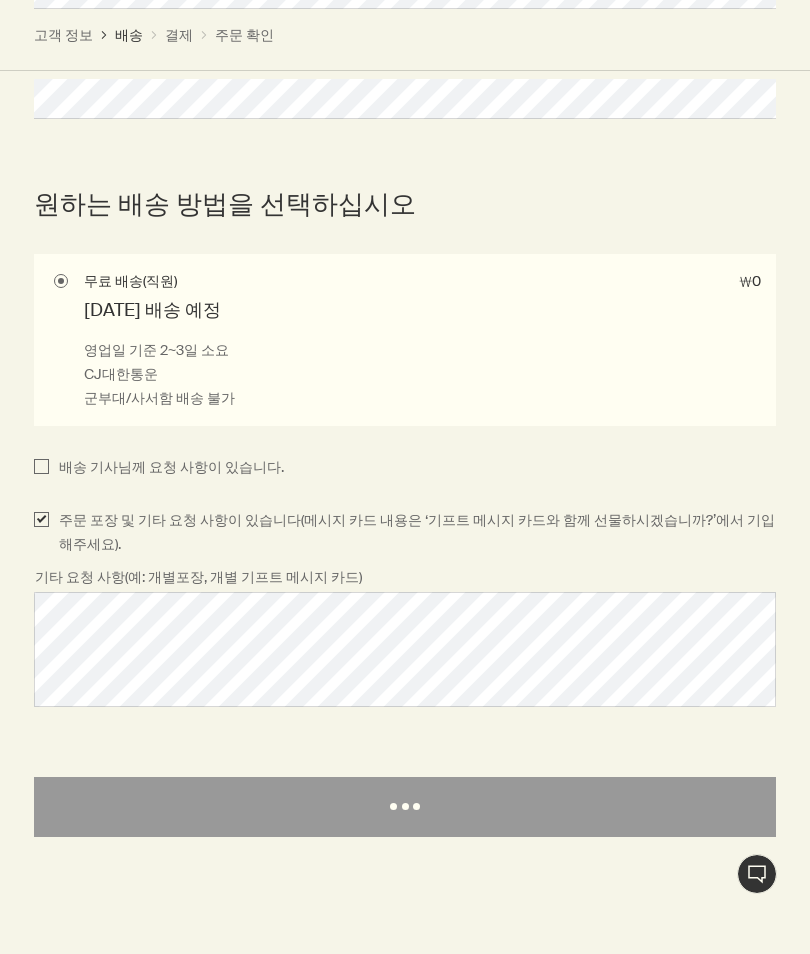 select on "KR" 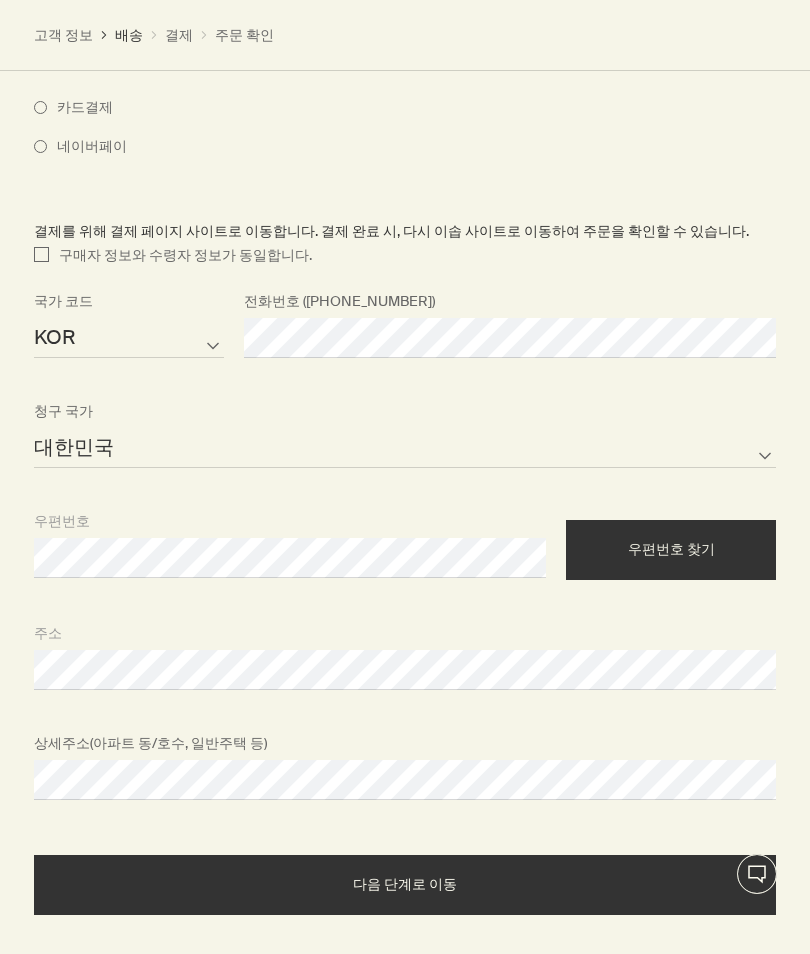 scroll, scrollTop: 0, scrollLeft: 0, axis: both 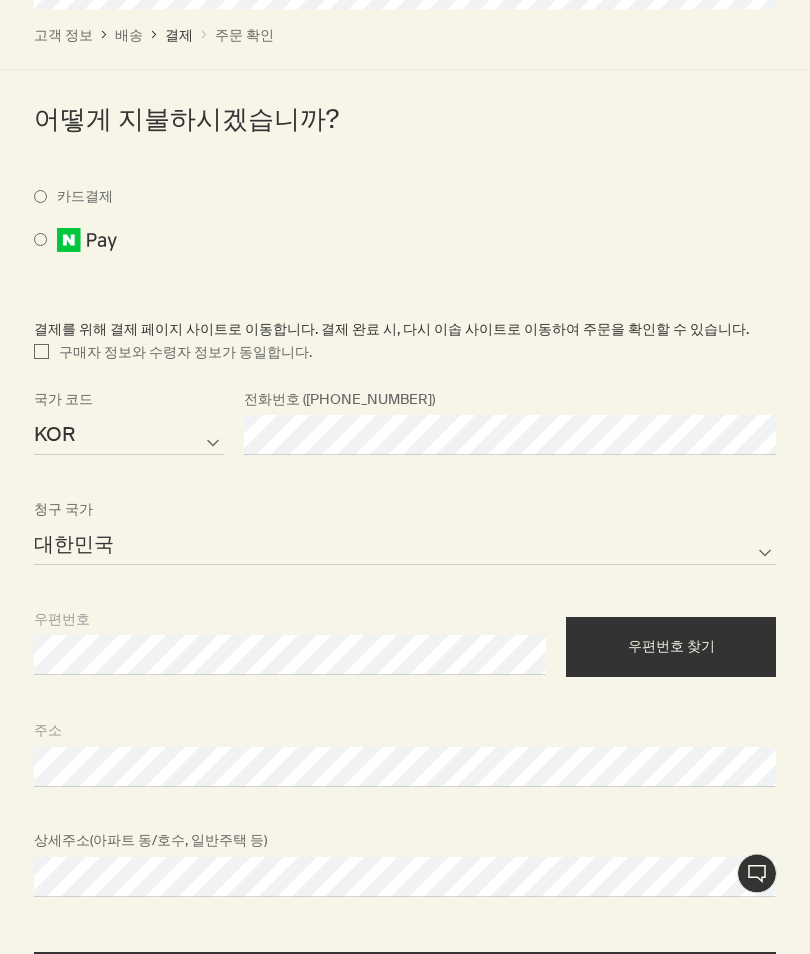 click on "구매자 정보와 수령자 정보가 동일합니다." at bounding box center [41, 354] 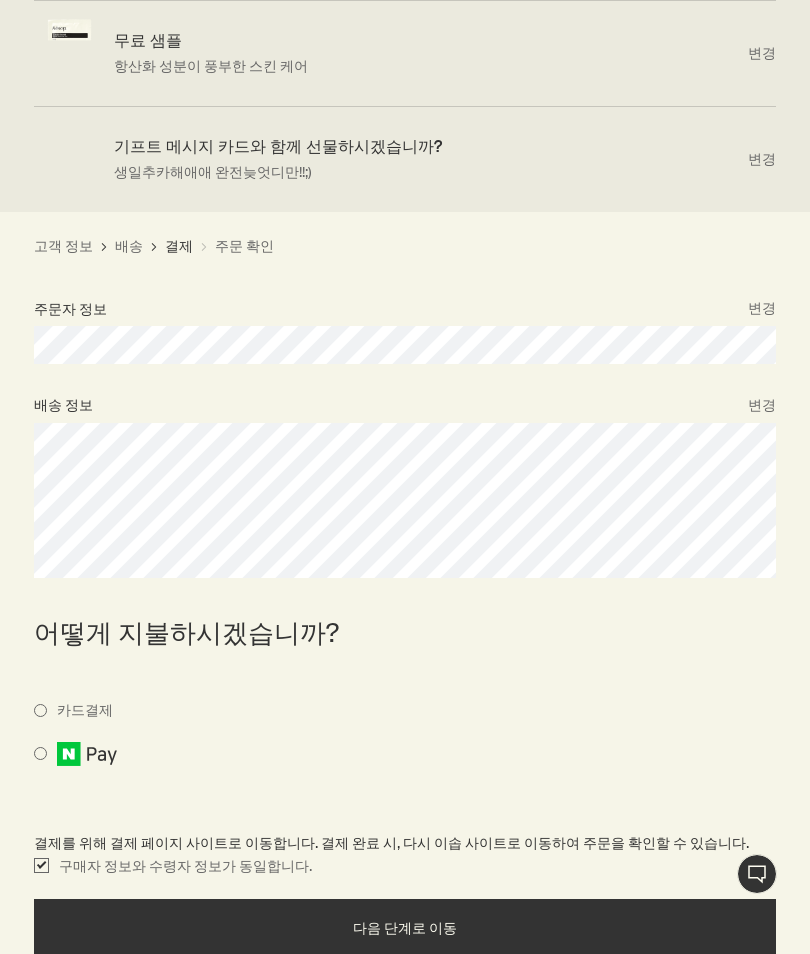 scroll, scrollTop: 450, scrollLeft: 0, axis: vertical 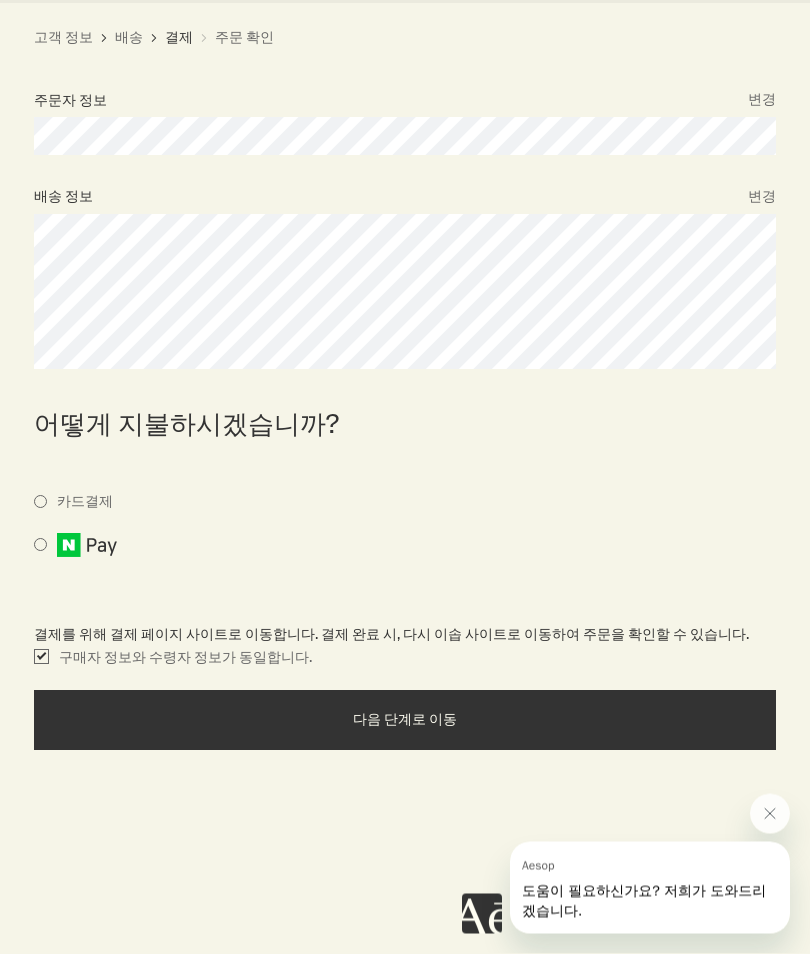 click on "구매자 정보와 수령자 정보가 동일합니다." at bounding box center [41, 659] 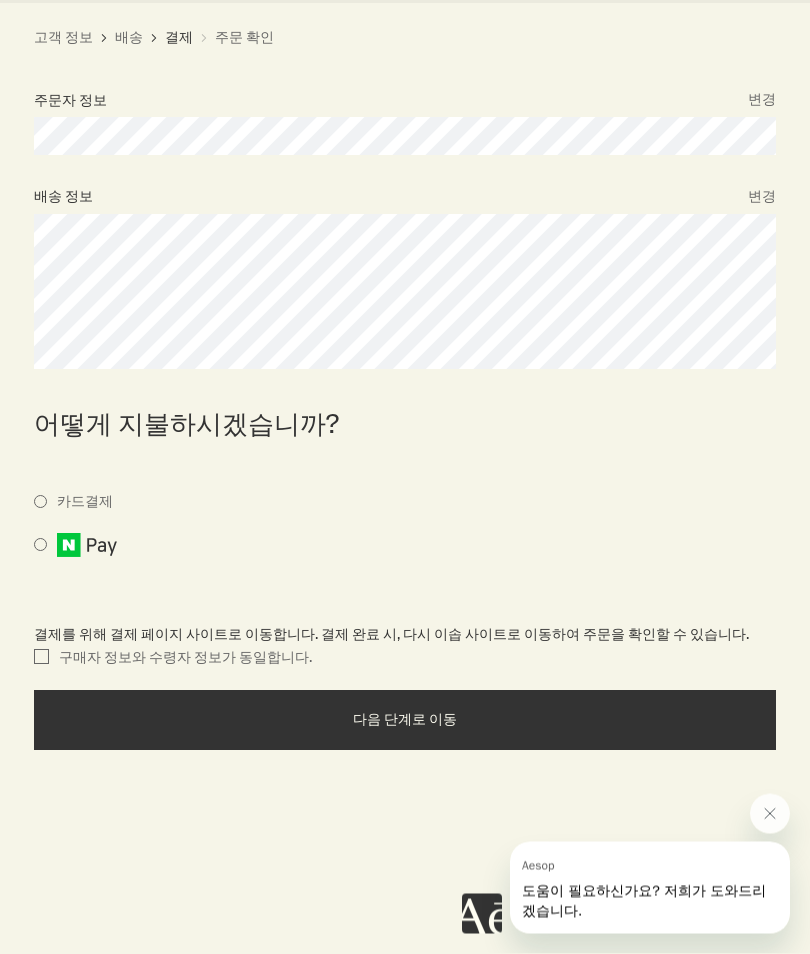checkbox on "false" 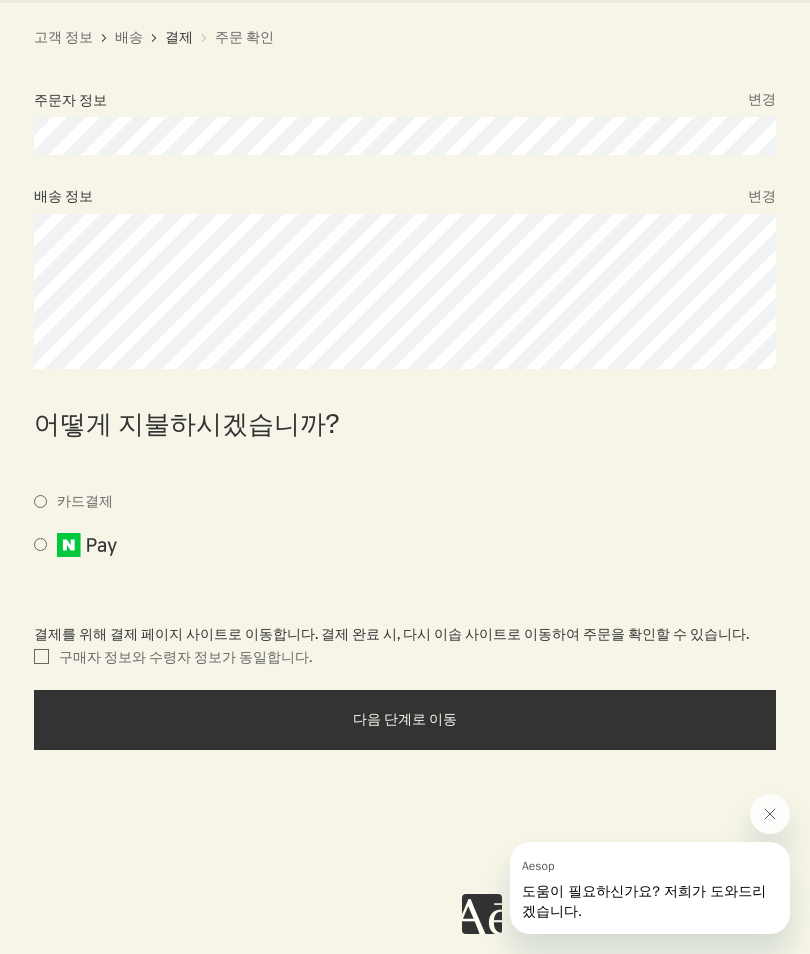 select on "KR" 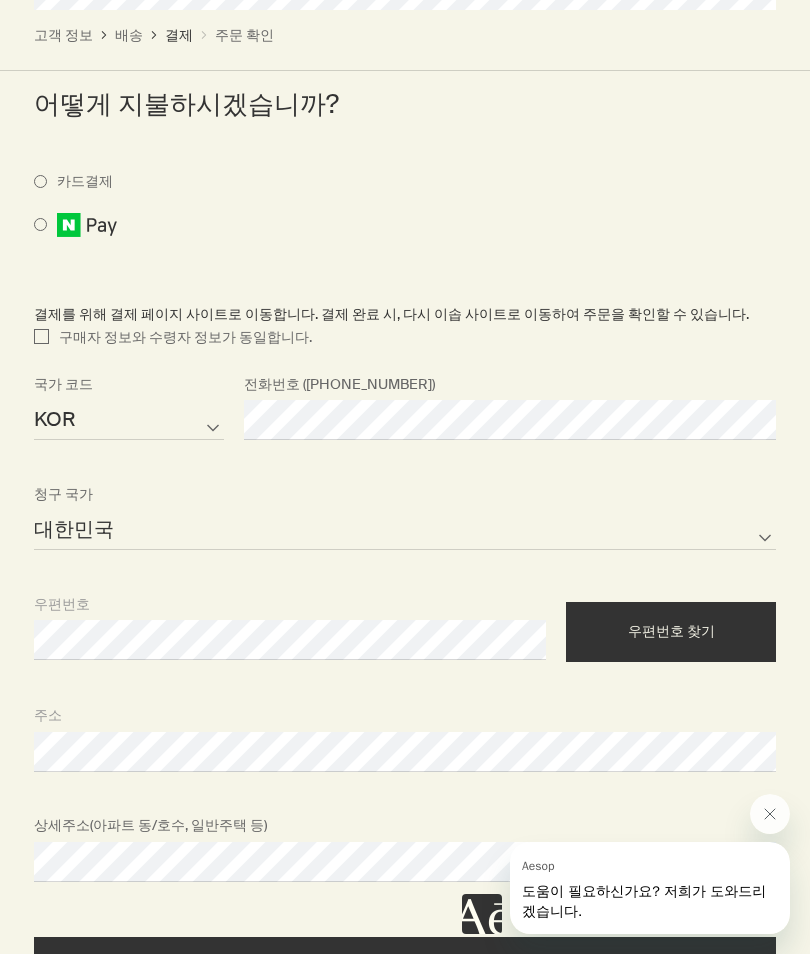 scroll, scrollTop: 998, scrollLeft: 0, axis: vertical 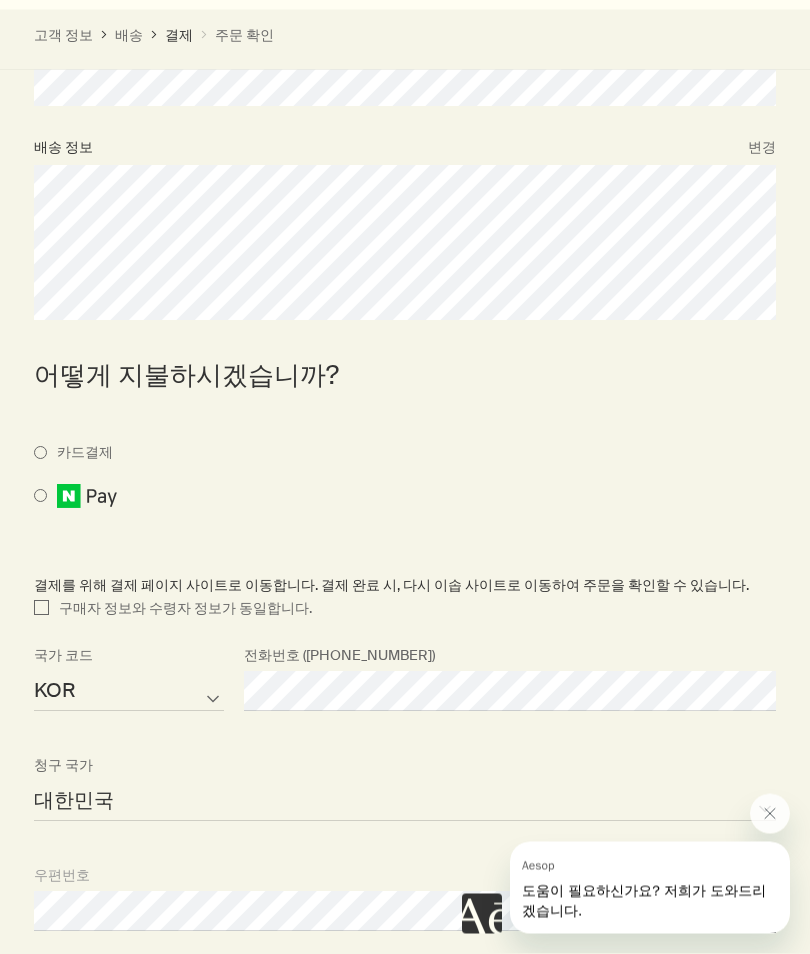 click on "구매자 정보와 수령자 정보가 동일합니다." at bounding box center (41, 610) 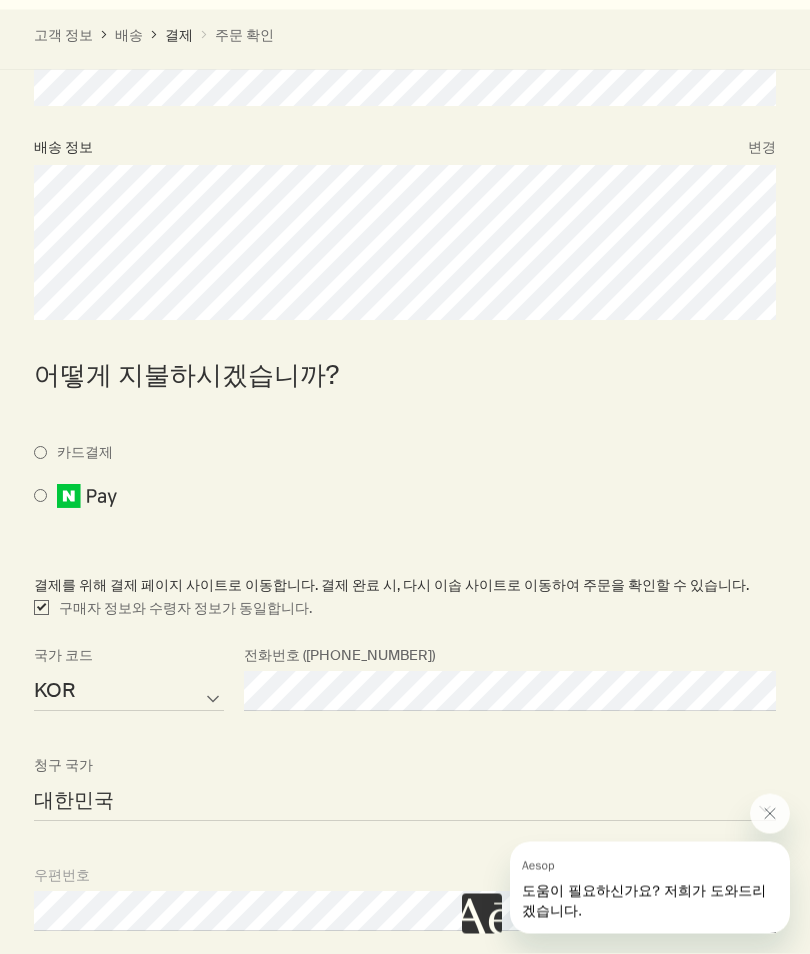 checkbox on "true" 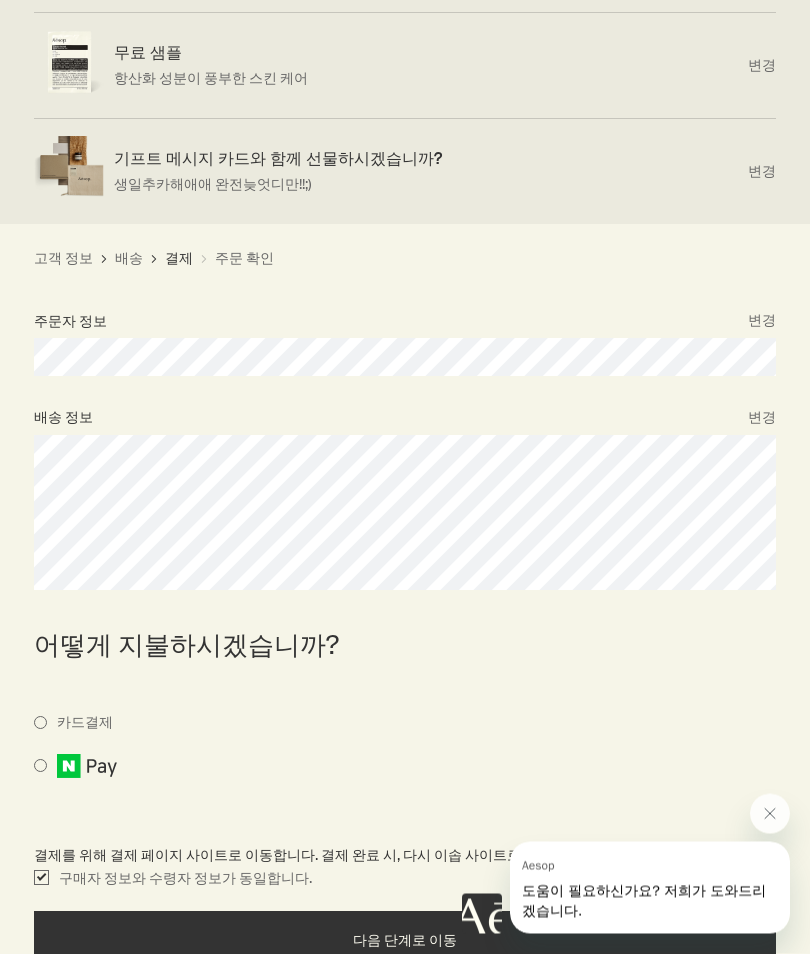 scroll, scrollTop: 400, scrollLeft: 0, axis: vertical 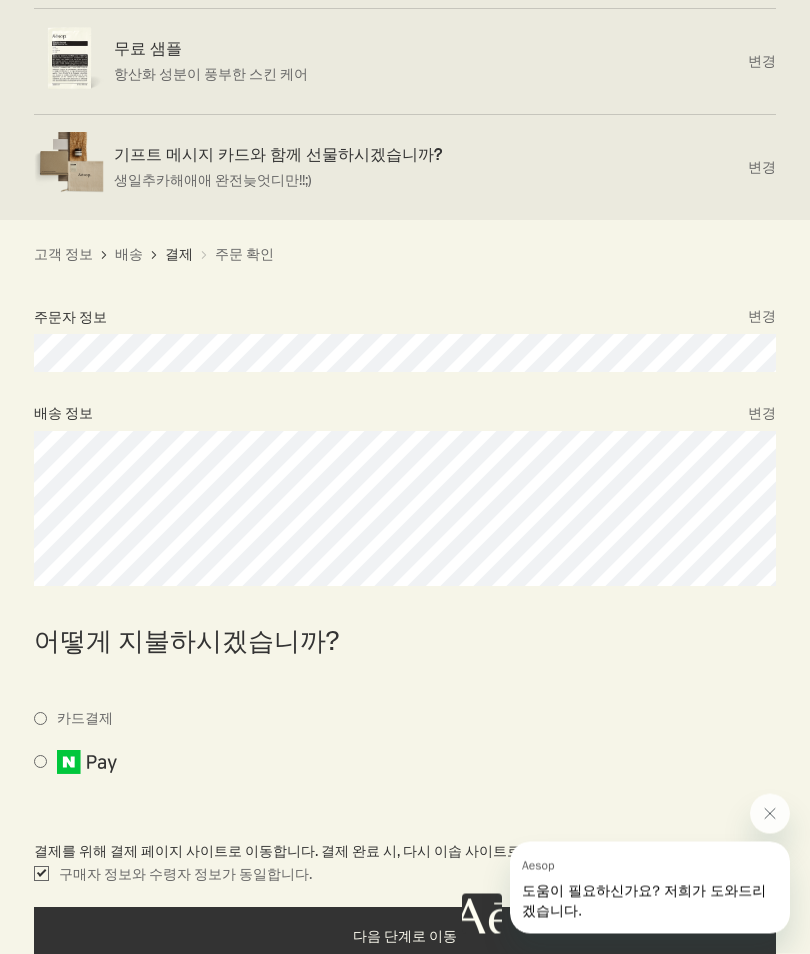 click on "변경" at bounding box center [762, 318] 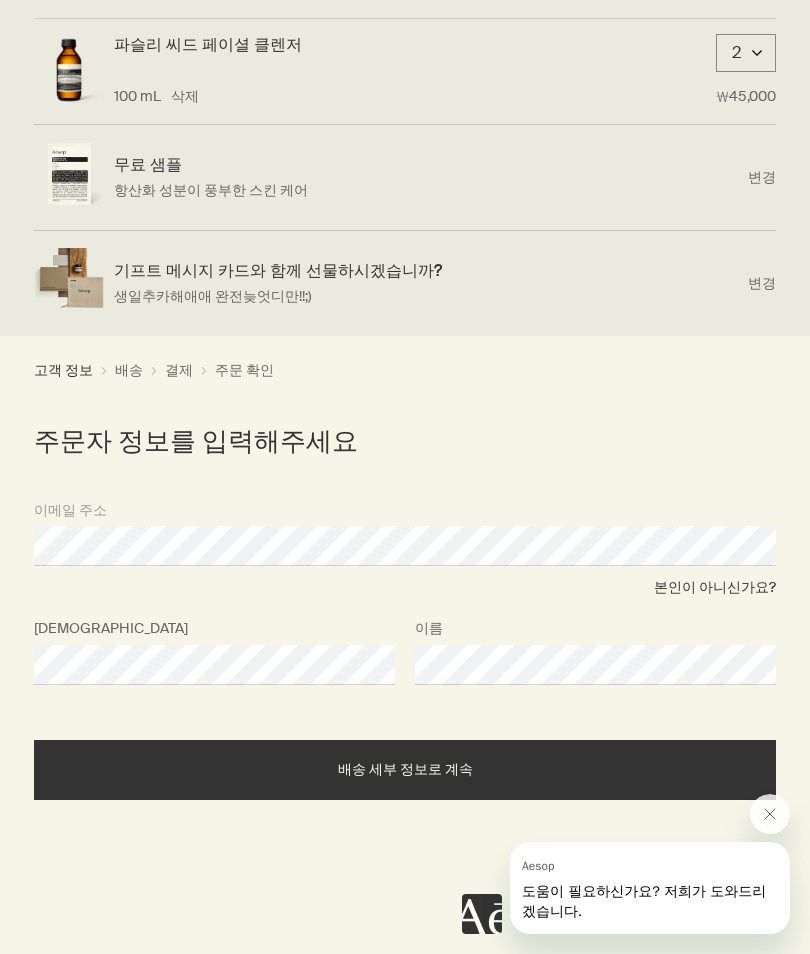 scroll, scrollTop: 291, scrollLeft: 0, axis: vertical 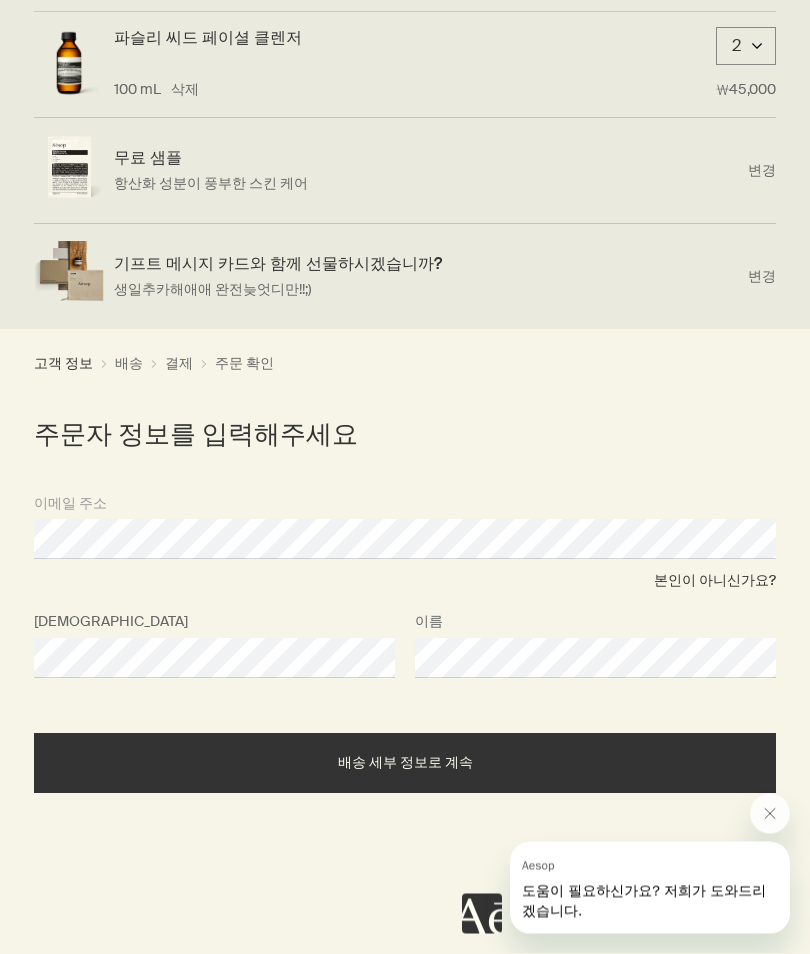 click on "배송 세부 정보로 계속" at bounding box center (405, 764) 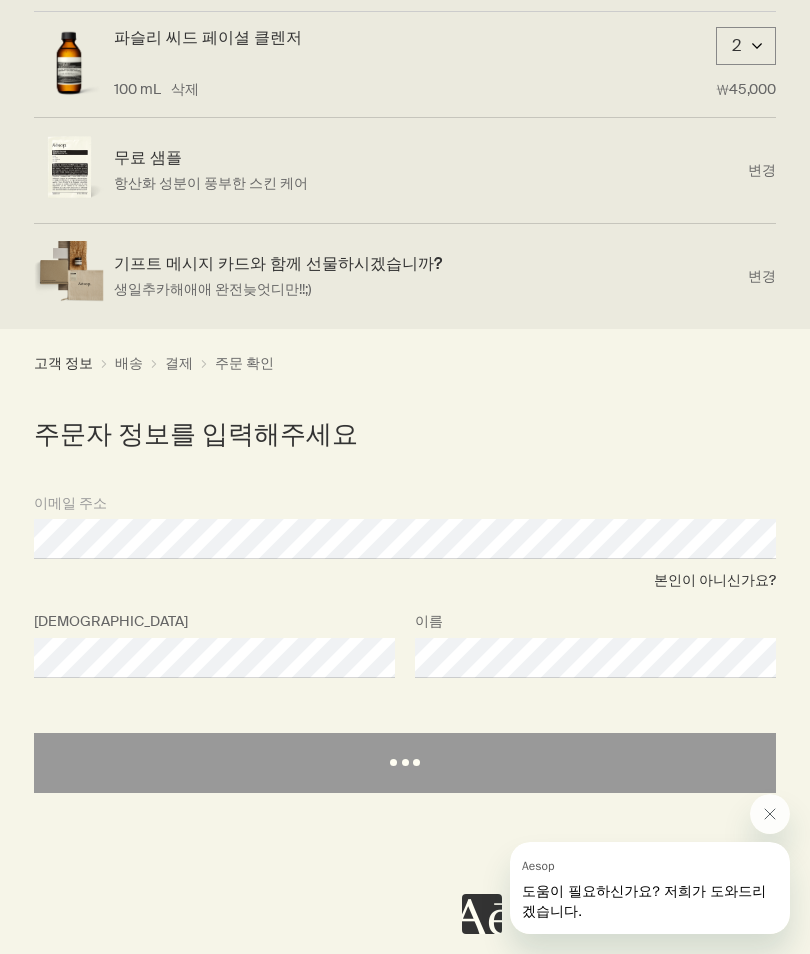 select on "KR" 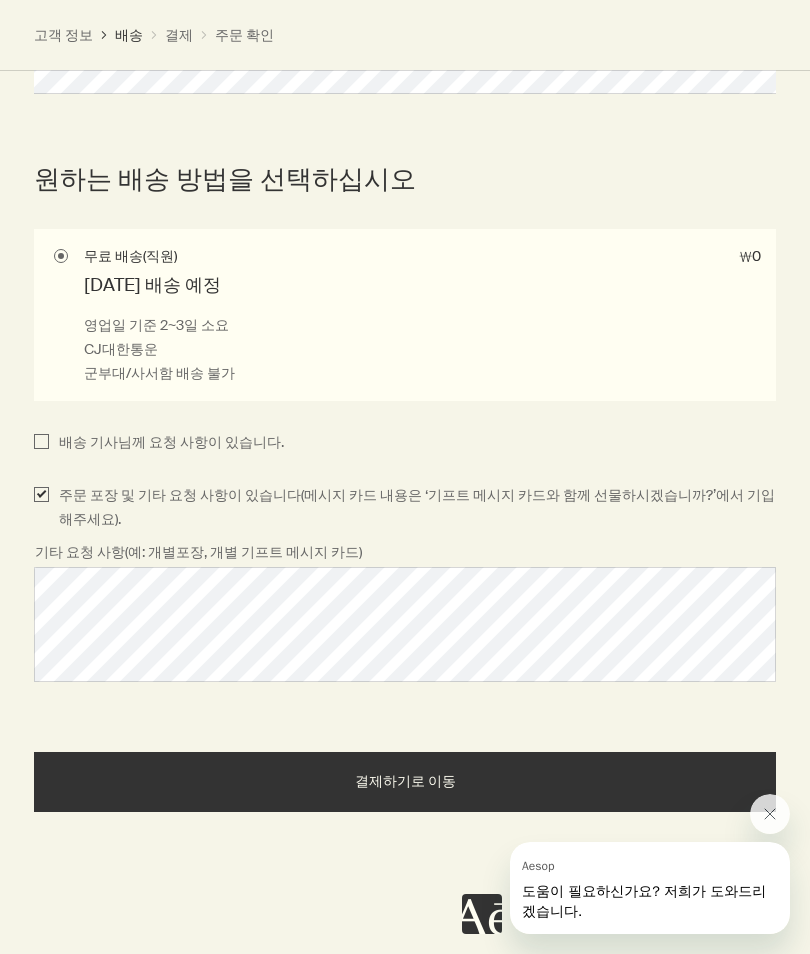 scroll, scrollTop: 1426, scrollLeft: 0, axis: vertical 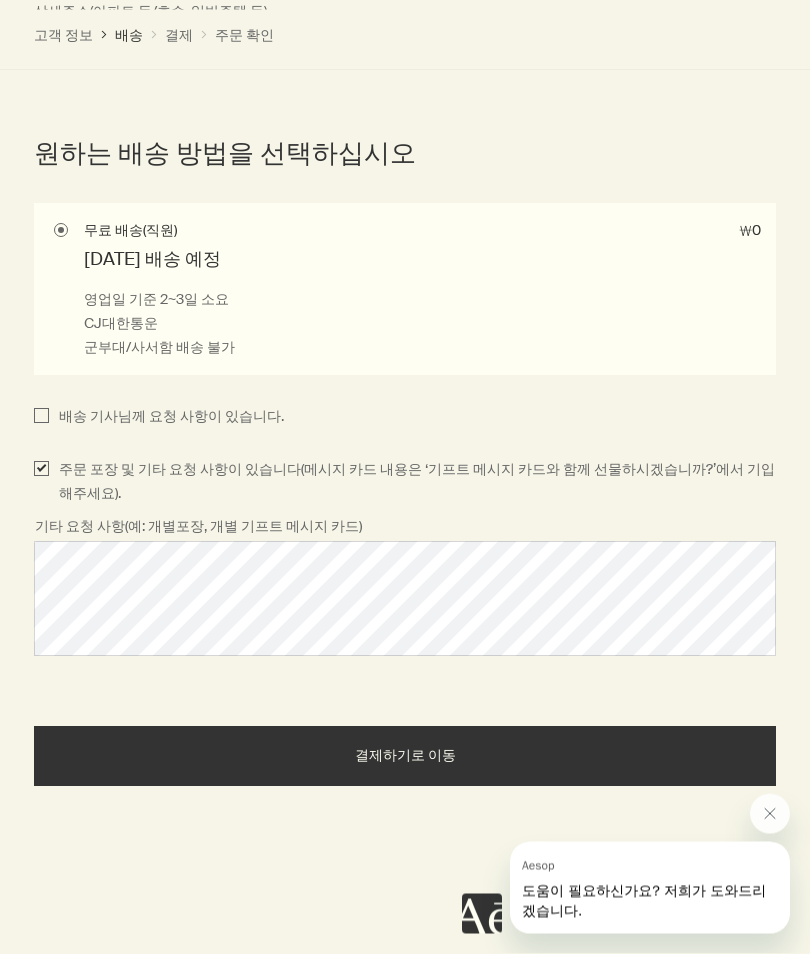 click on "결제하기로 이동" at bounding box center [405, 756] 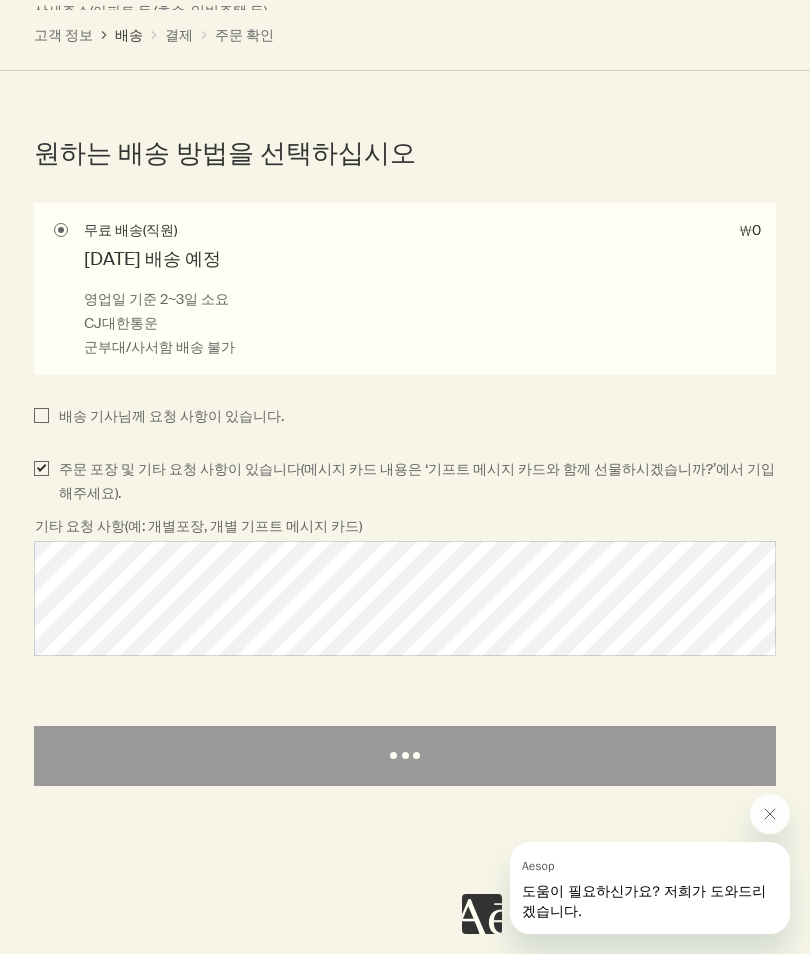 select on "KR" 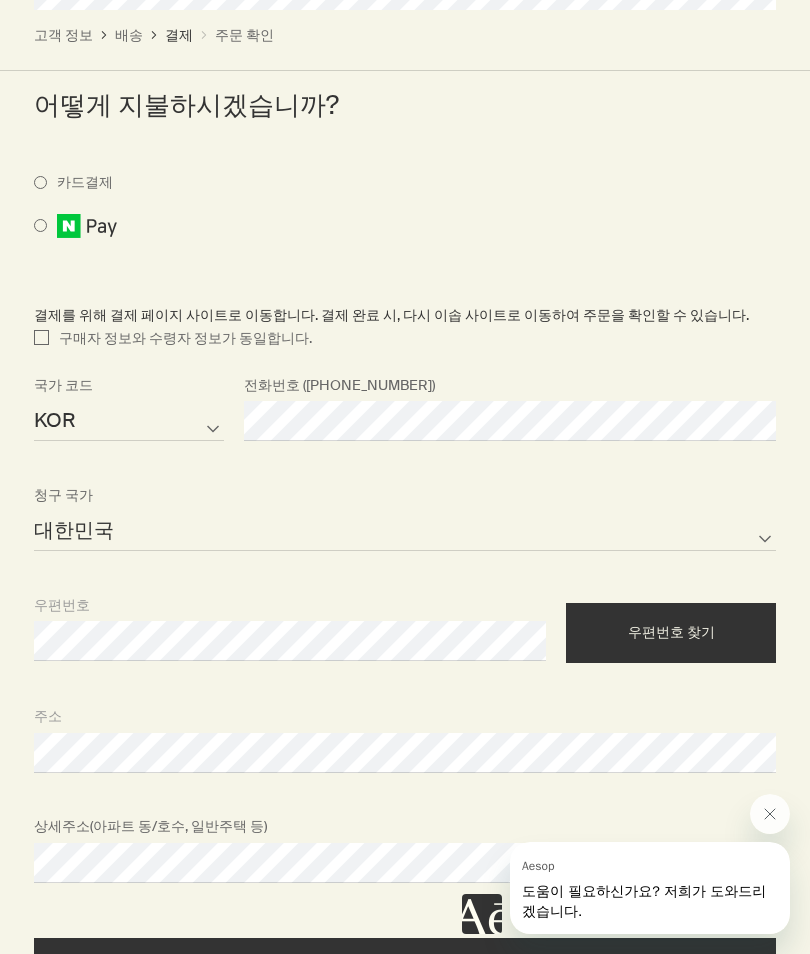 scroll, scrollTop: 928, scrollLeft: 0, axis: vertical 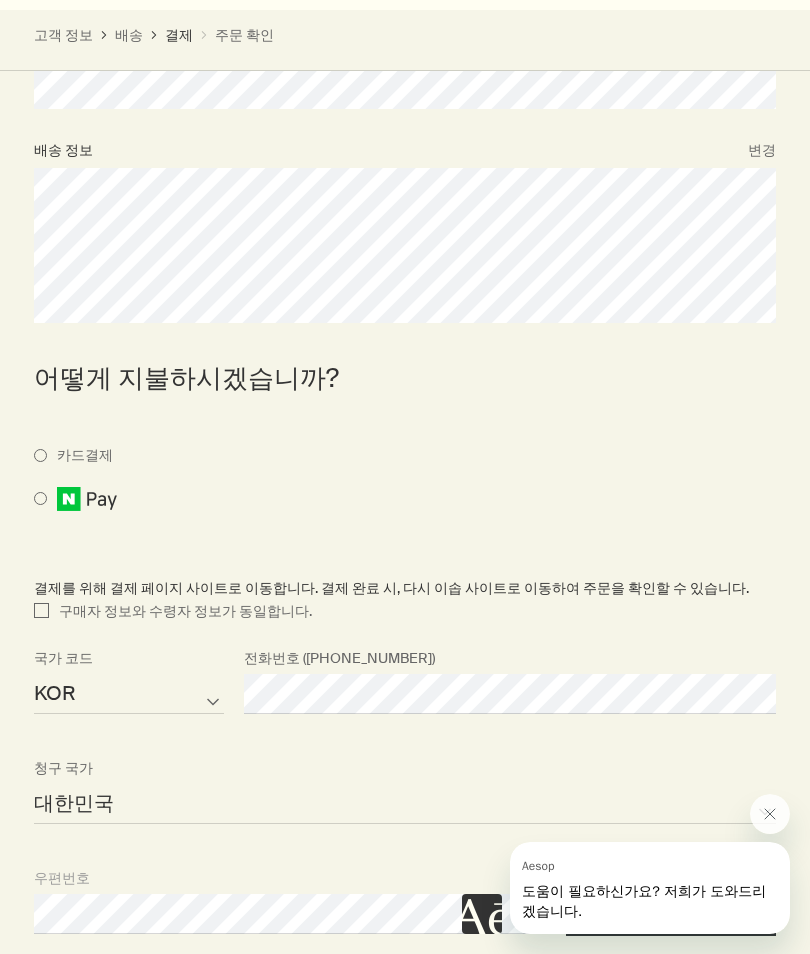 click on "구매자 정보와 수령자 정보가 동일합니다." at bounding box center [41, 612] 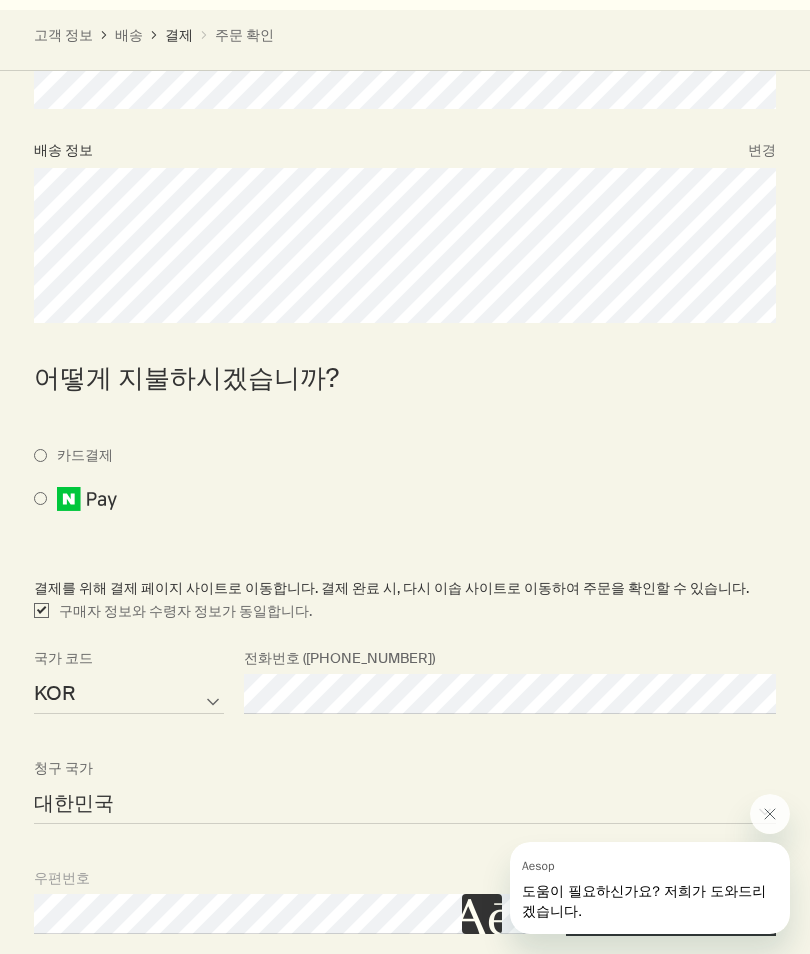 checkbox on "true" 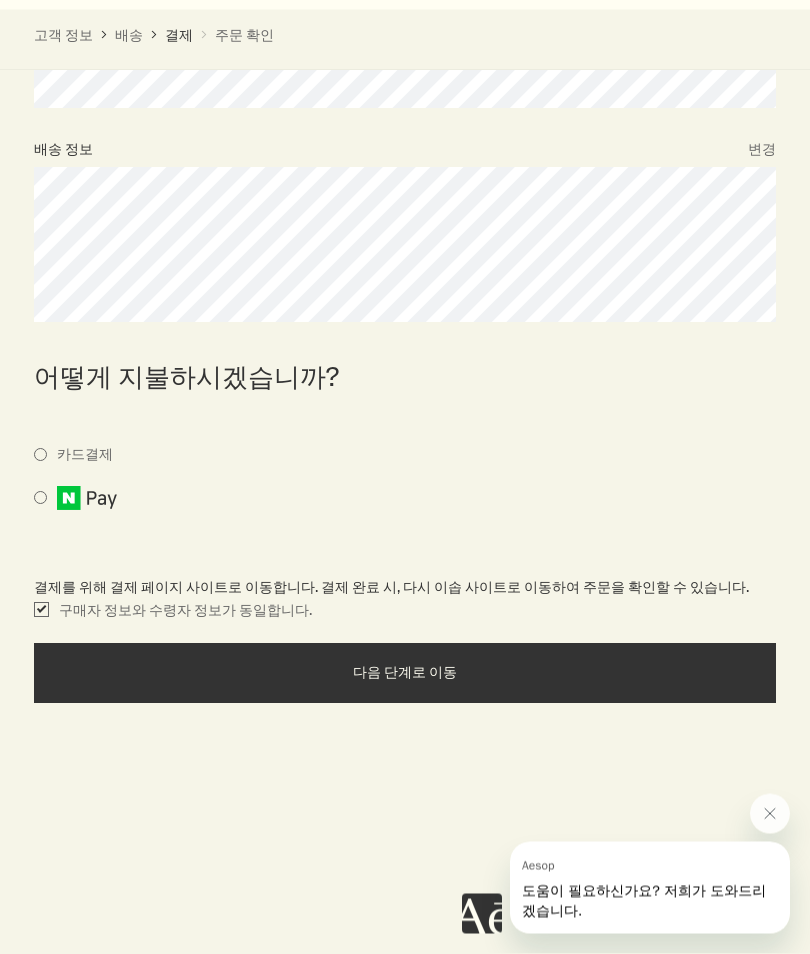 click on "다음 단계로 이동" at bounding box center [405, 673] 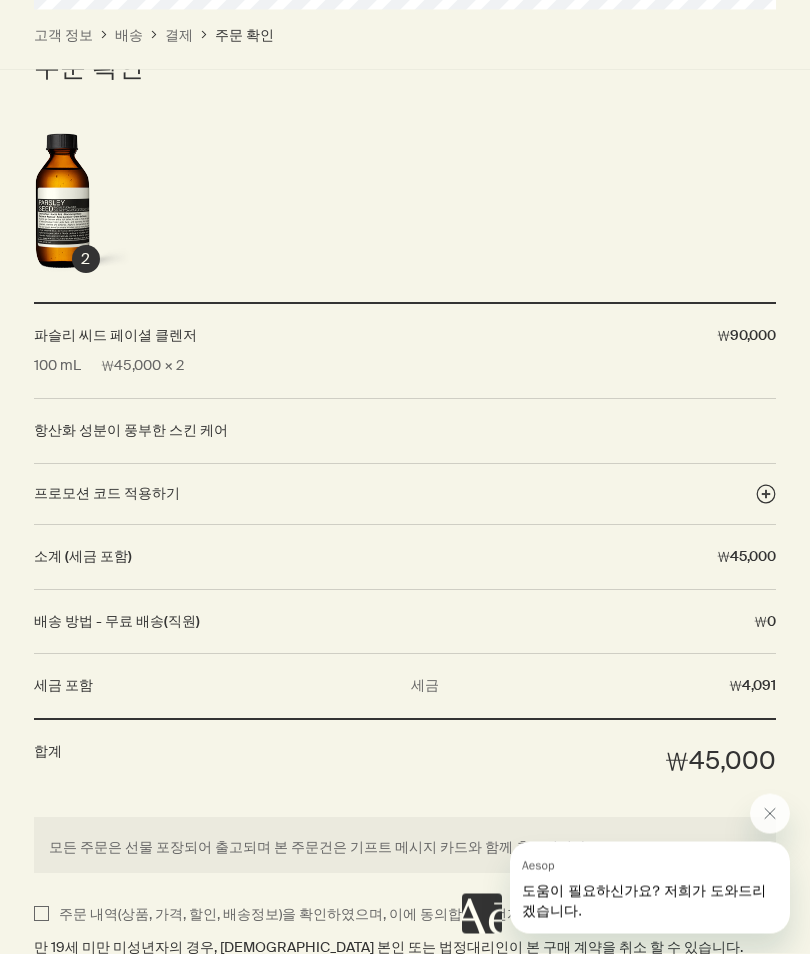 scroll, scrollTop: 1059, scrollLeft: 0, axis: vertical 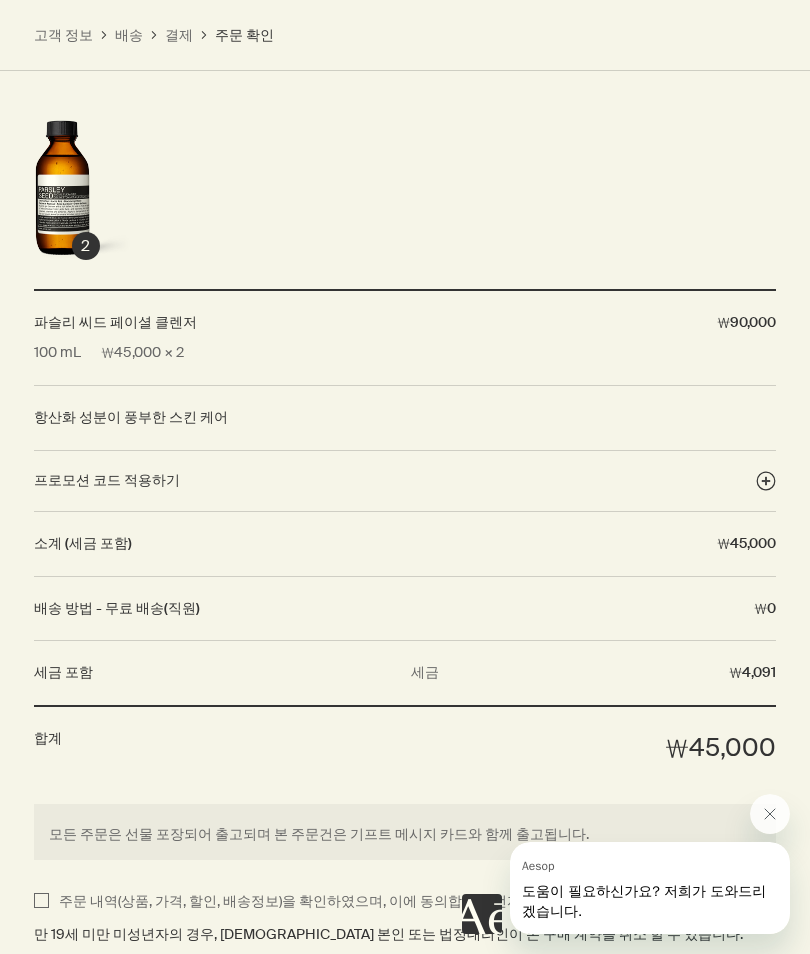 click on "주문 내역(상품, 가격, 할인, 배송정보)을 확인하였으며, 이에 동의합니다(전자상거래법 제8조 제2항) (필수)" at bounding box center [41, 902] 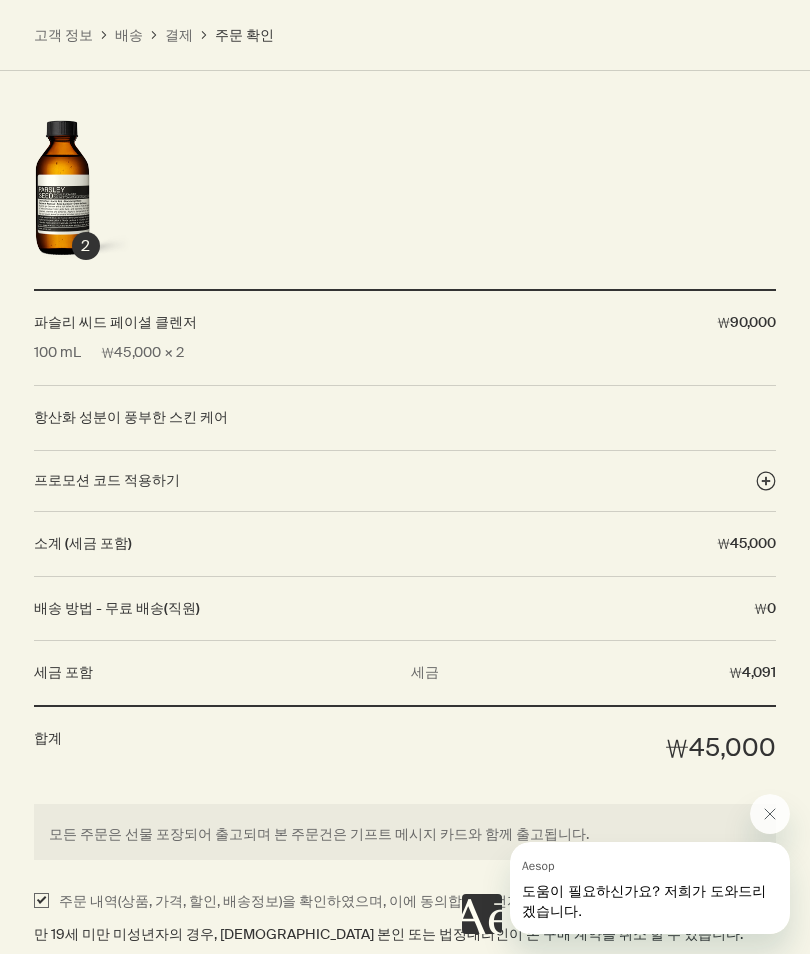 click 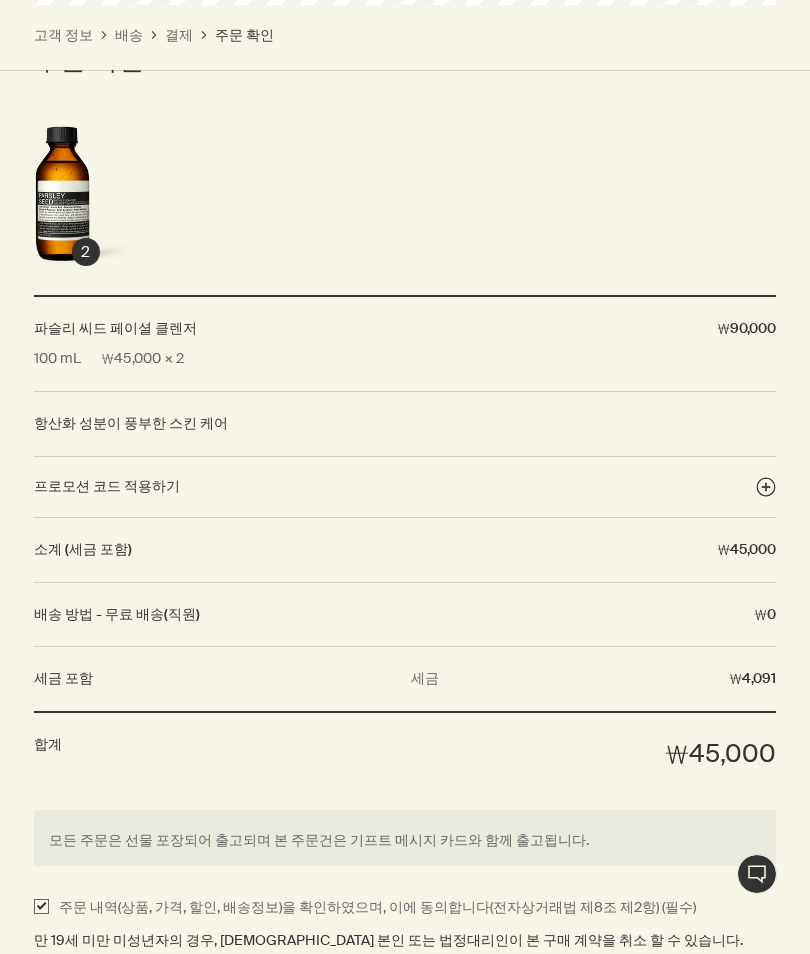 scroll, scrollTop: 1059, scrollLeft: 0, axis: vertical 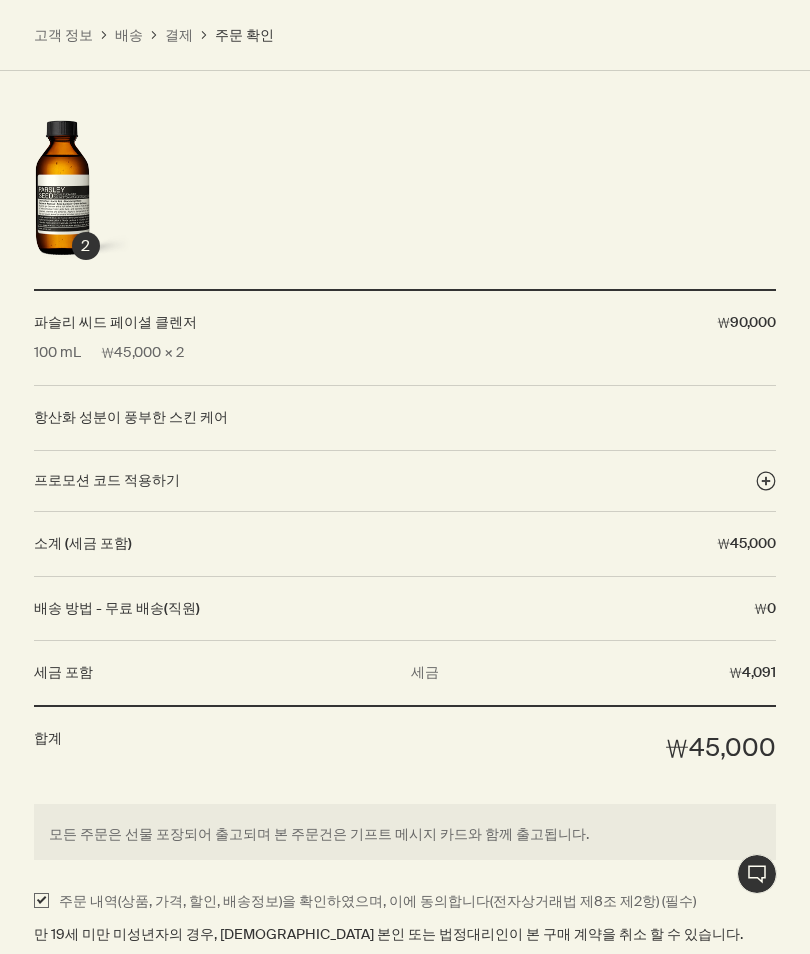 click on "구매 완료" at bounding box center (405, 1007) 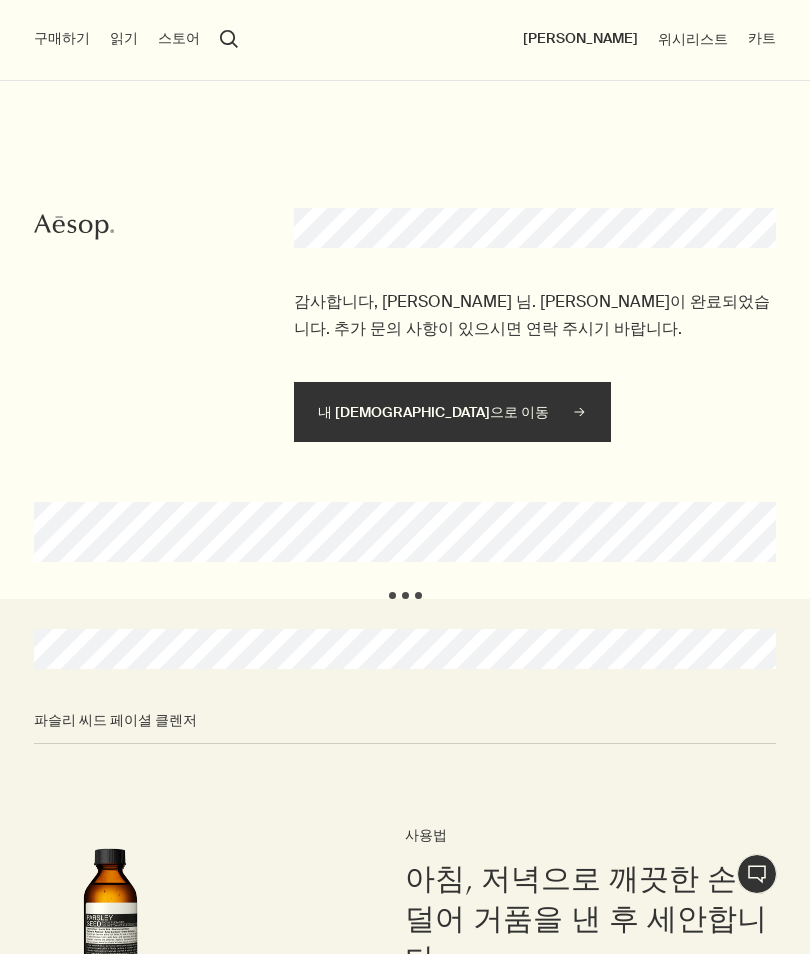 scroll, scrollTop: 0, scrollLeft: 0, axis: both 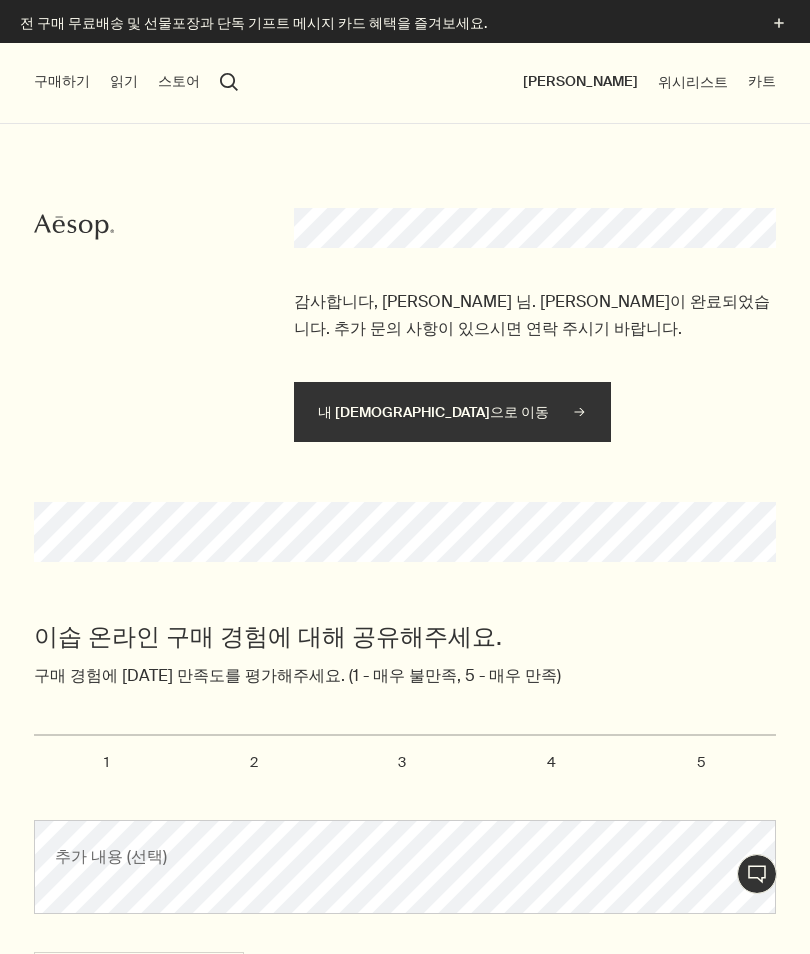 click 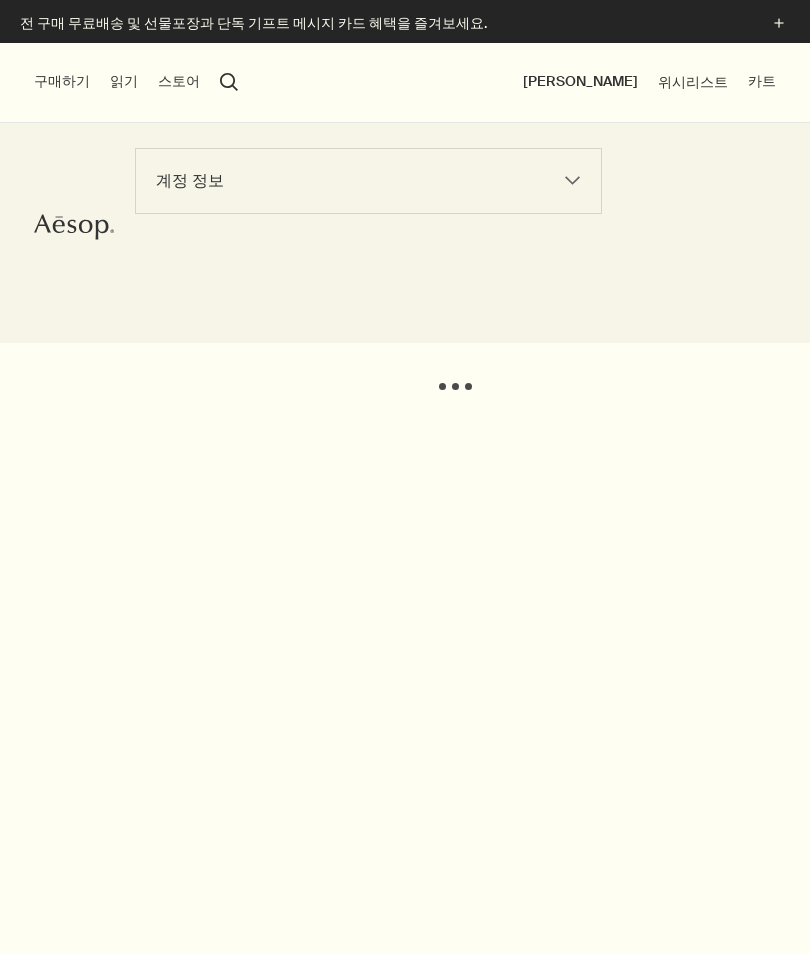 scroll, scrollTop: 0, scrollLeft: 0, axis: both 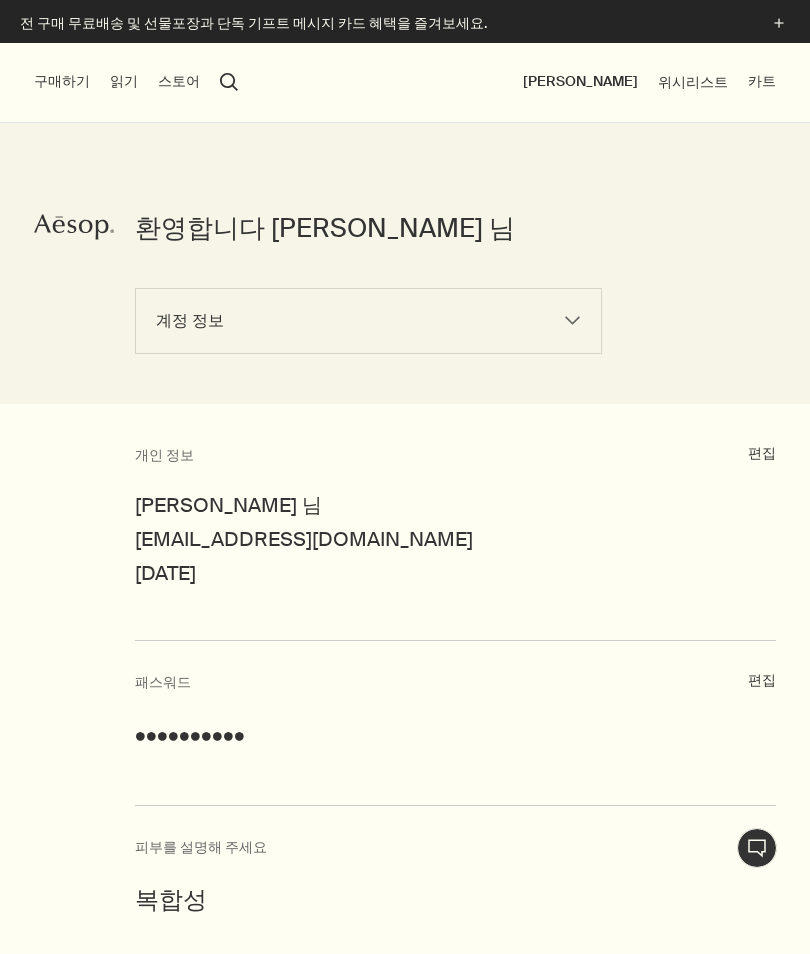 click on "계정 정보 주문 내역 주소록 커뮤니케이션 로그아웃" at bounding box center [368, 321] 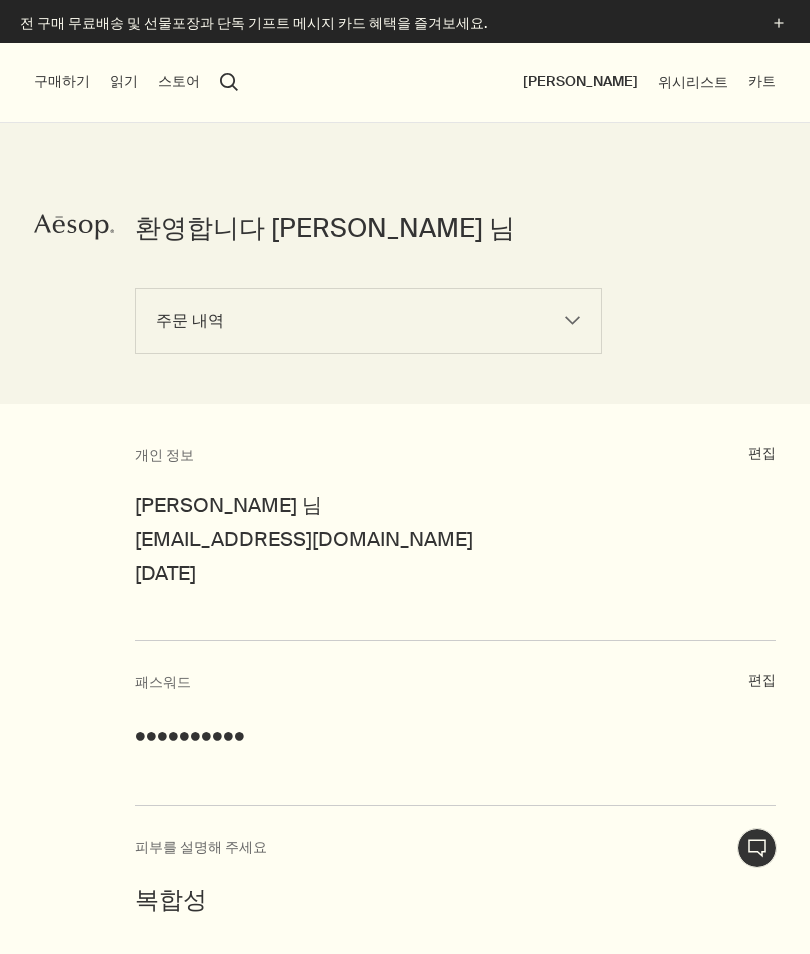 select on "/my-account" 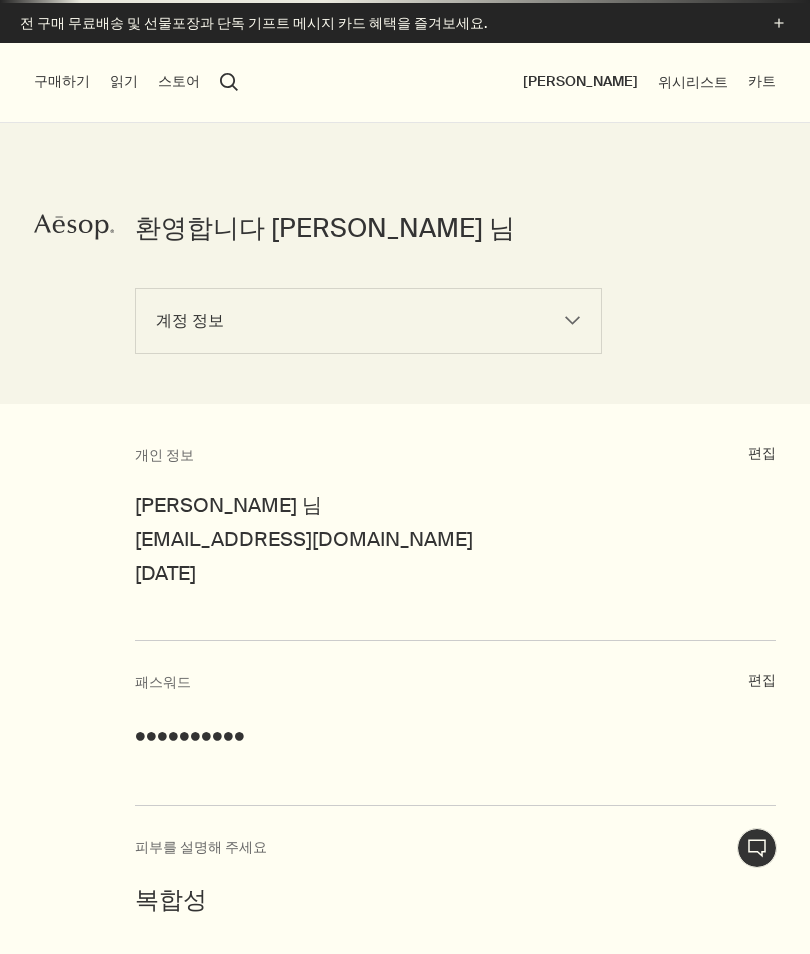 select on "/my-account/order-history" 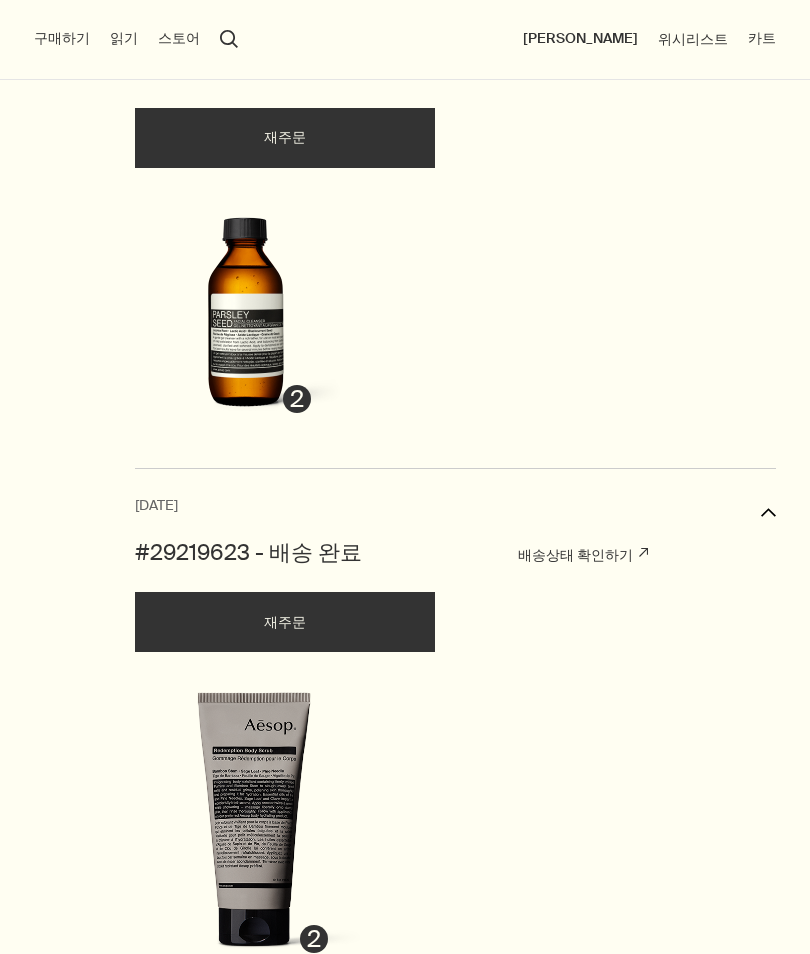 scroll, scrollTop: 318, scrollLeft: 0, axis: vertical 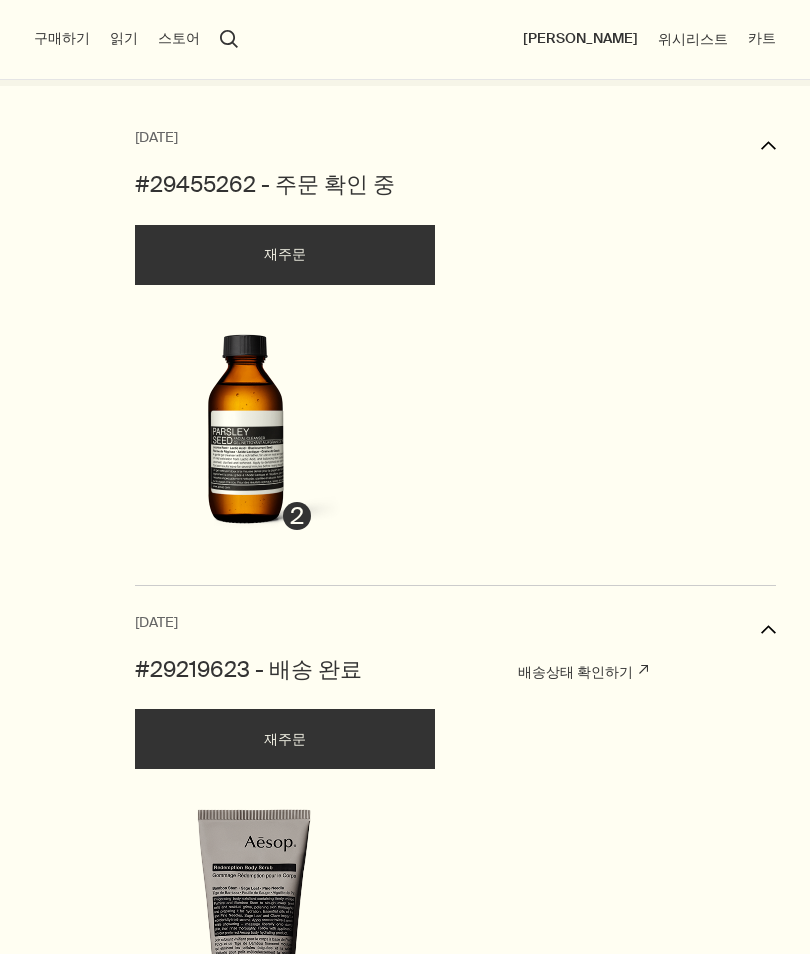 click on "2" at bounding box center (455, 437) 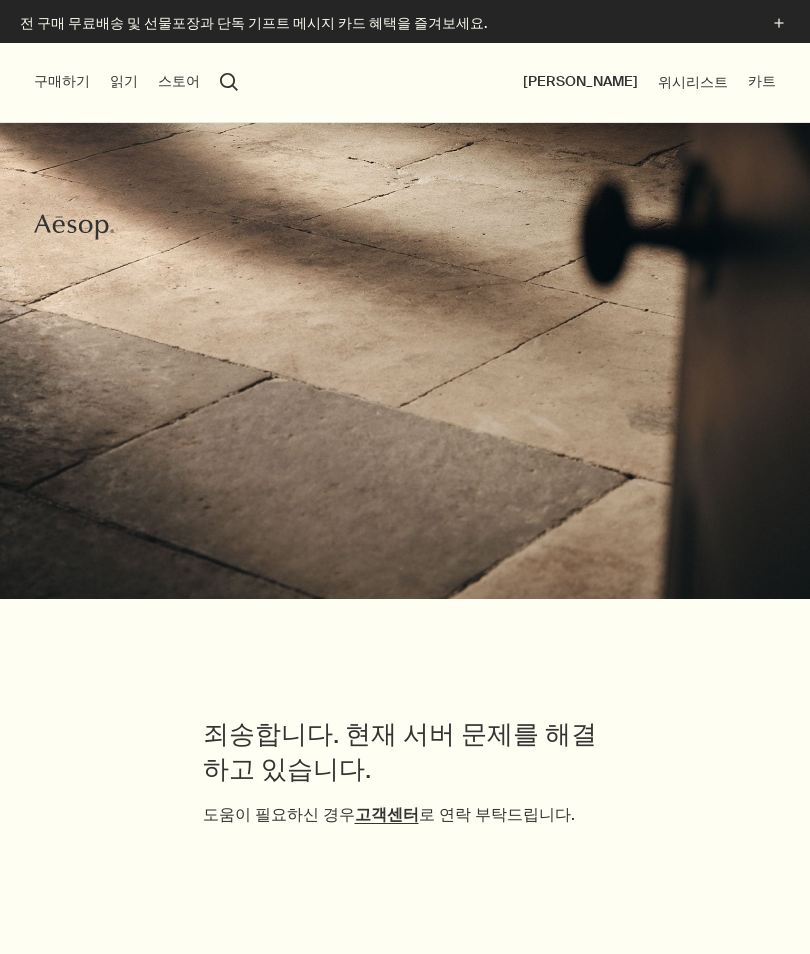 scroll, scrollTop: 0, scrollLeft: 0, axis: both 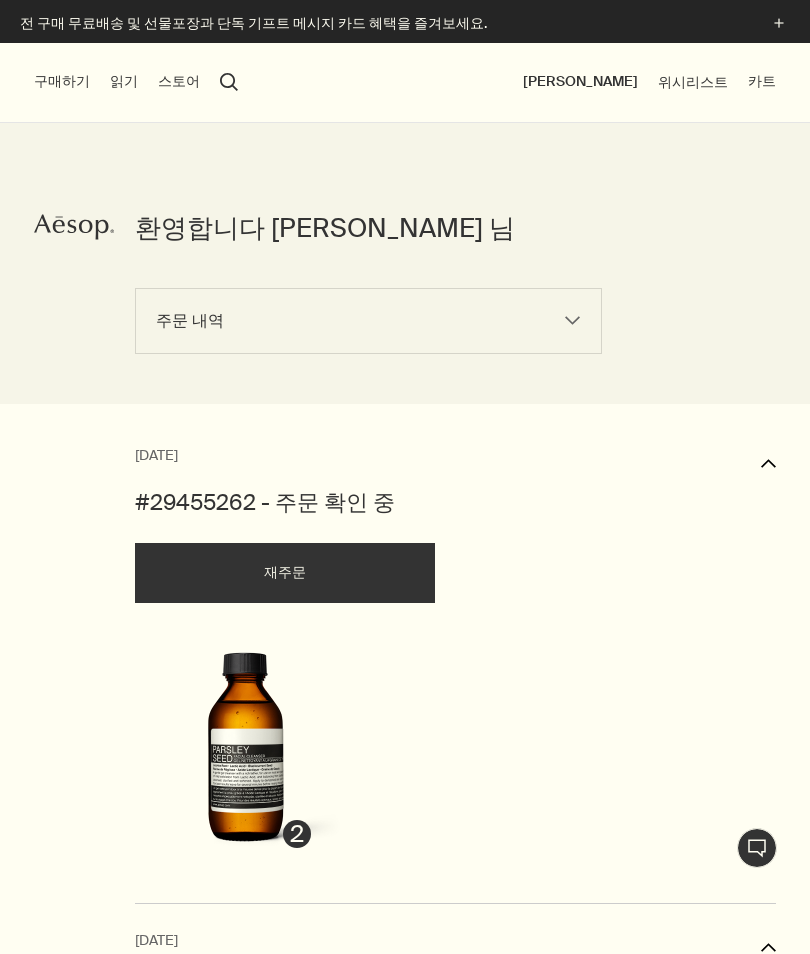 click on "#29455262 - 주문 확인 중" at bounding box center (265, 503) 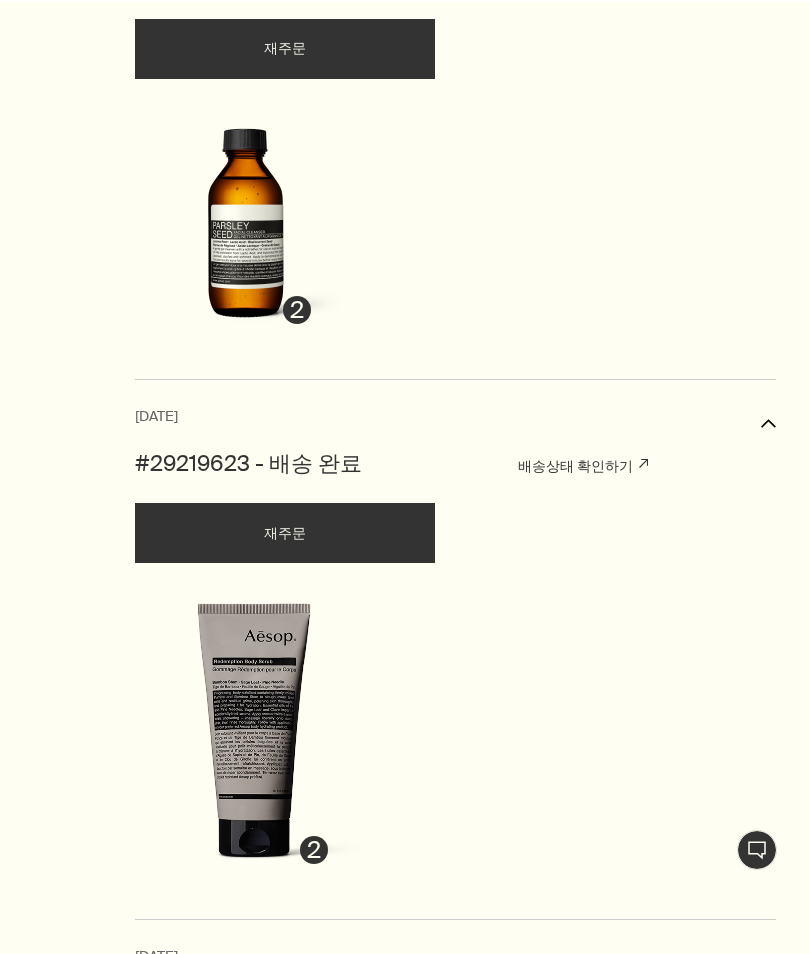 scroll, scrollTop: 524, scrollLeft: 0, axis: vertical 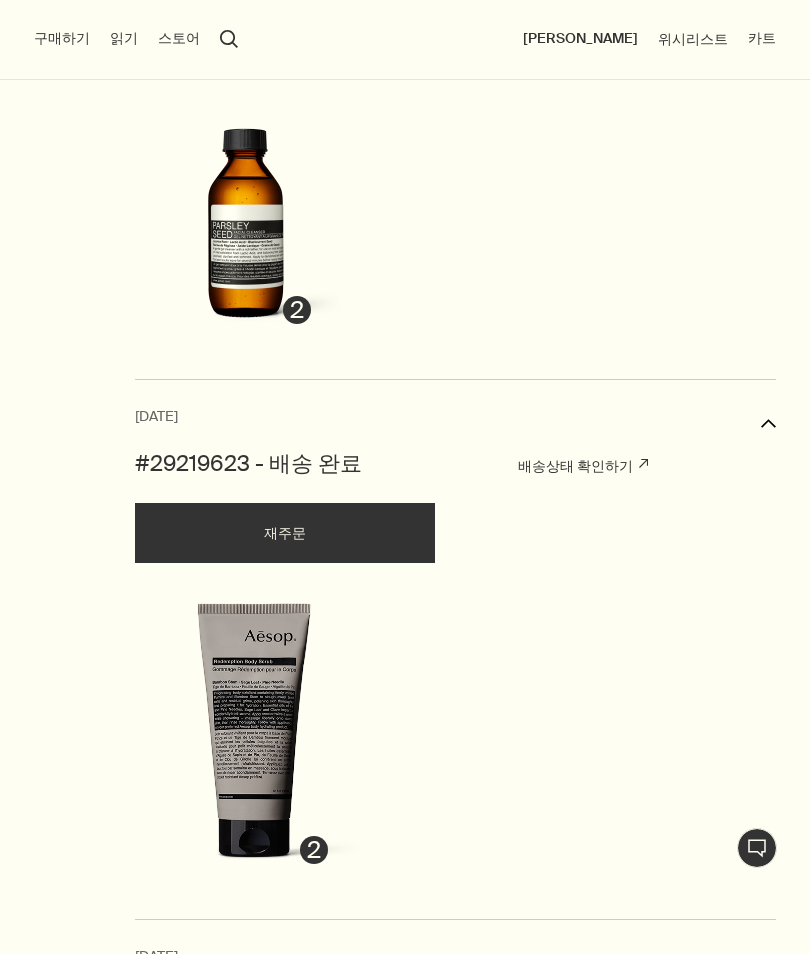 click at bounding box center [254, 739] 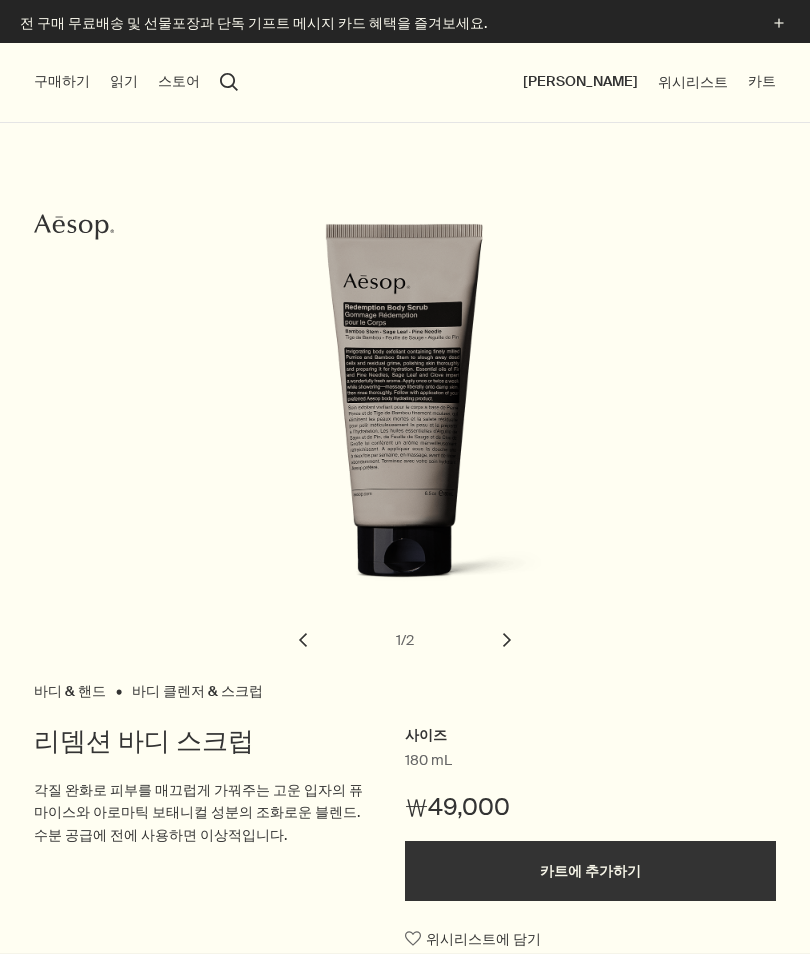scroll, scrollTop: 0, scrollLeft: 0, axis: both 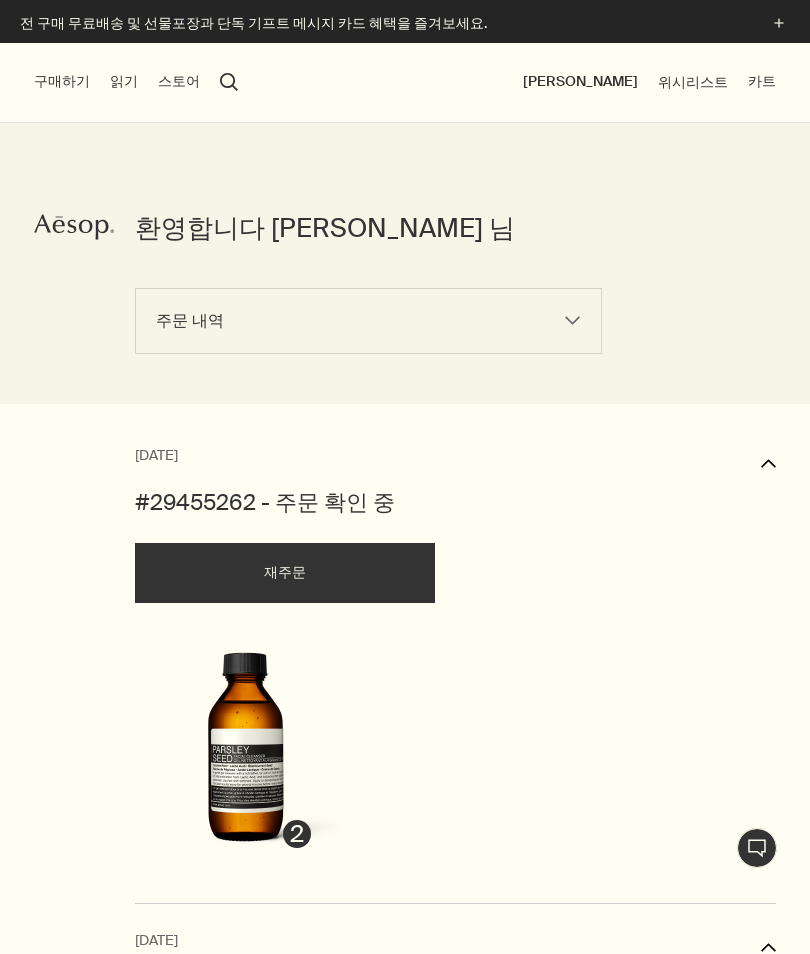 click on "#29455262 - 주문 확인 중" at bounding box center [265, 503] 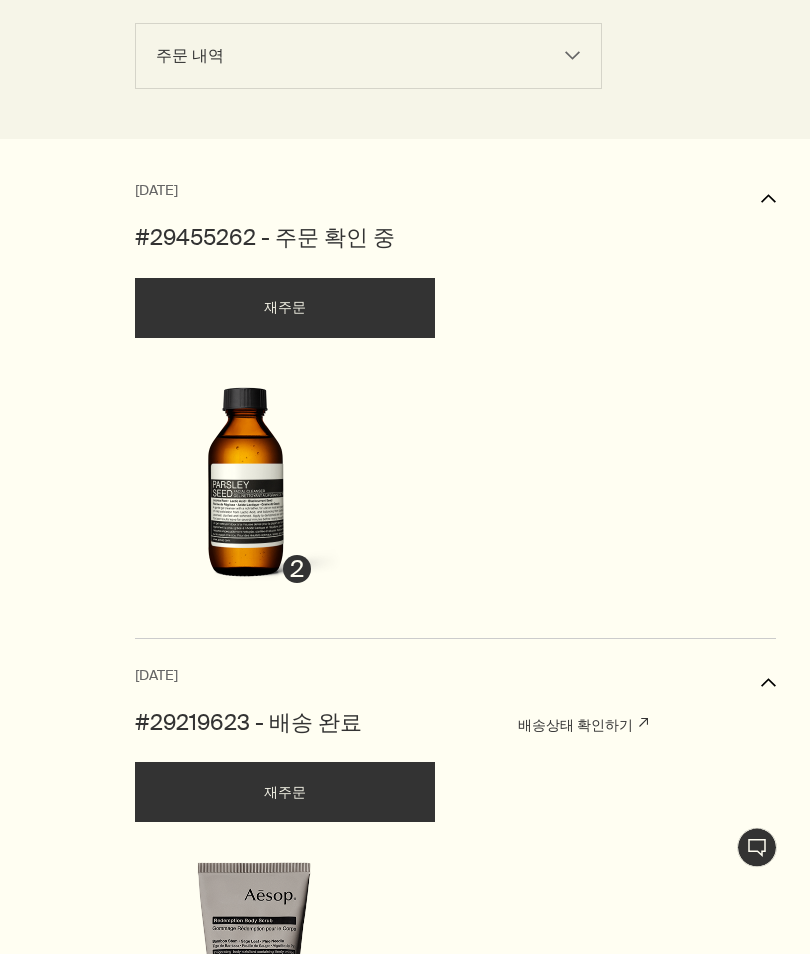 scroll, scrollTop: 265, scrollLeft: 0, axis: vertical 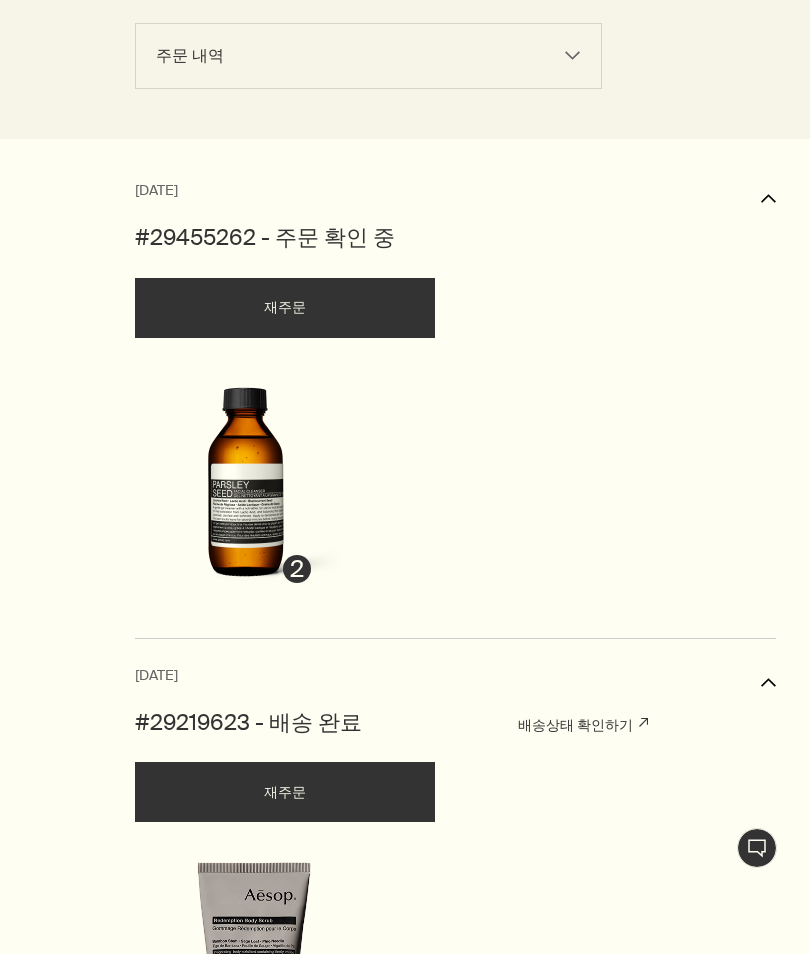 click on "#29455262 - 주문 확인 중" at bounding box center [265, 238] 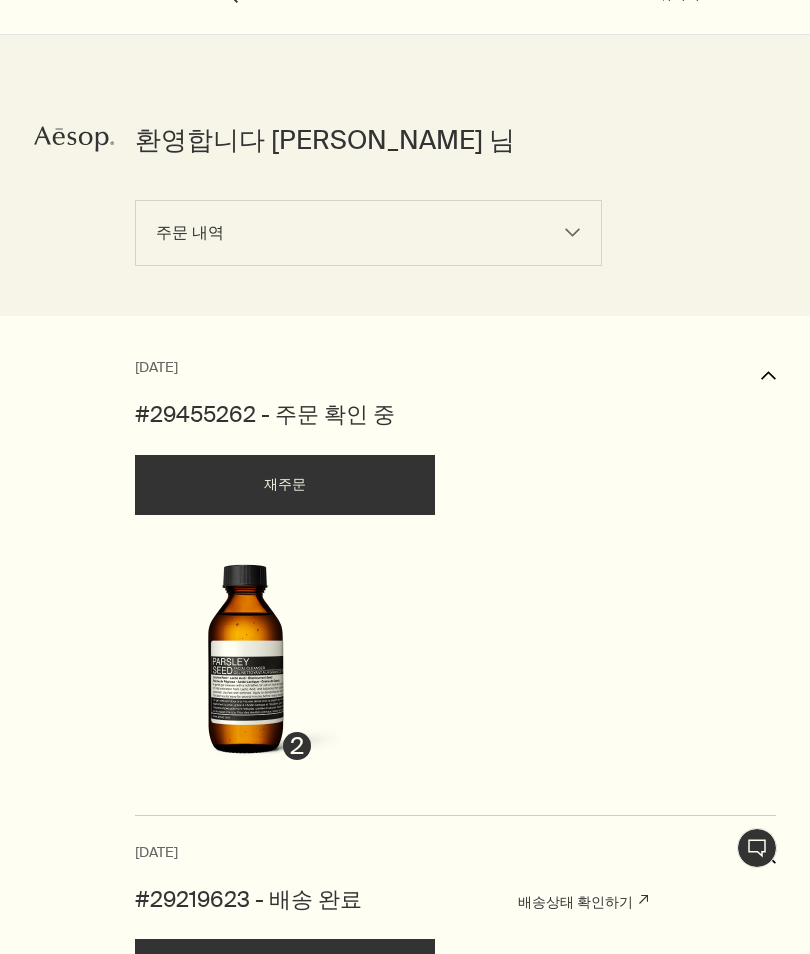 scroll, scrollTop: 0, scrollLeft: 0, axis: both 